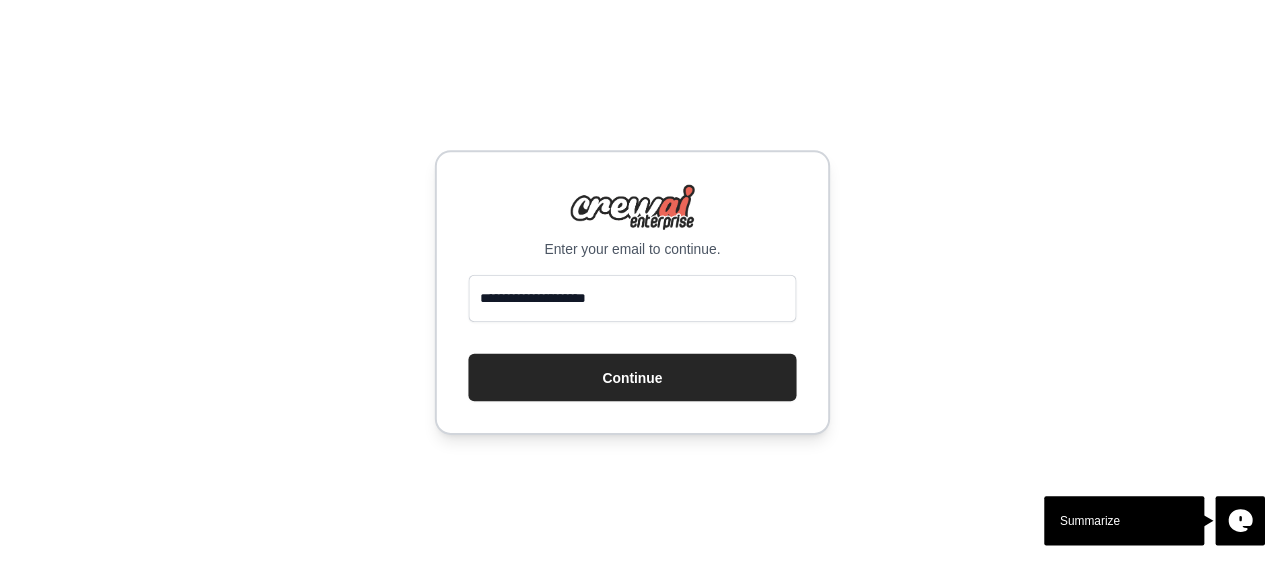 scroll, scrollTop: 0, scrollLeft: 0, axis: both 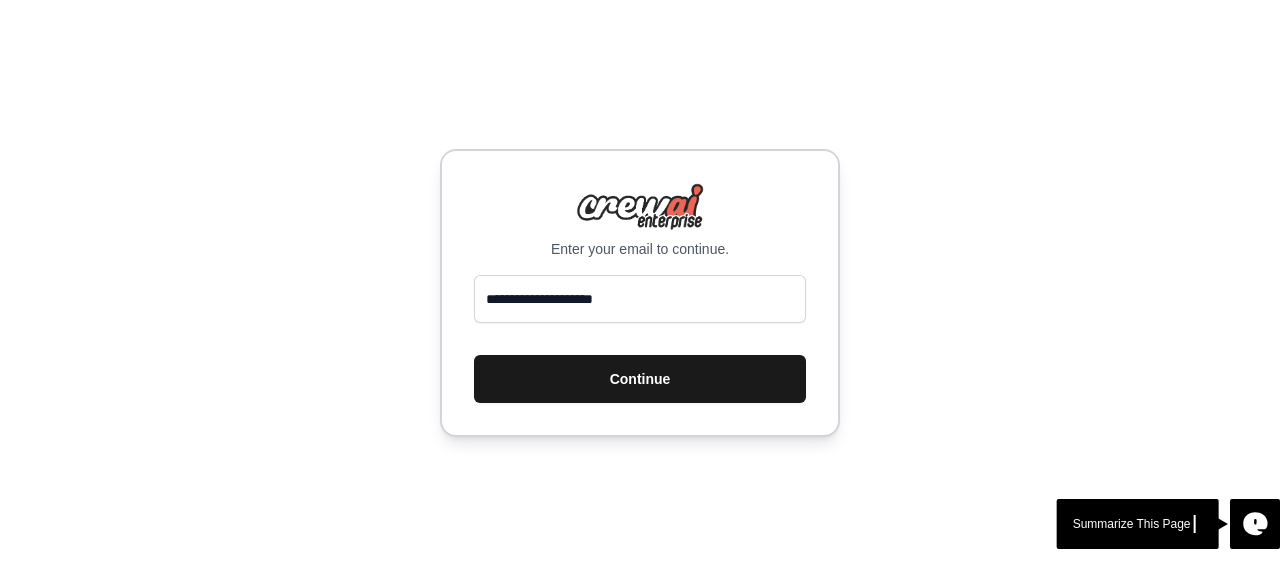 click on "Continue" at bounding box center (640, 379) 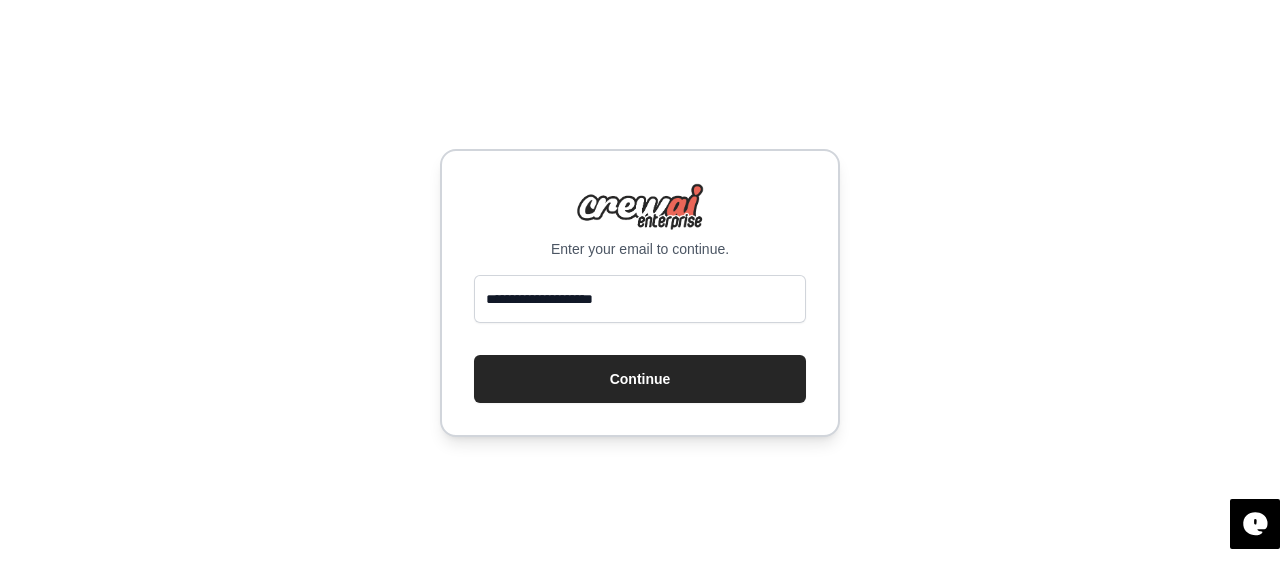 scroll, scrollTop: 0, scrollLeft: 0, axis: both 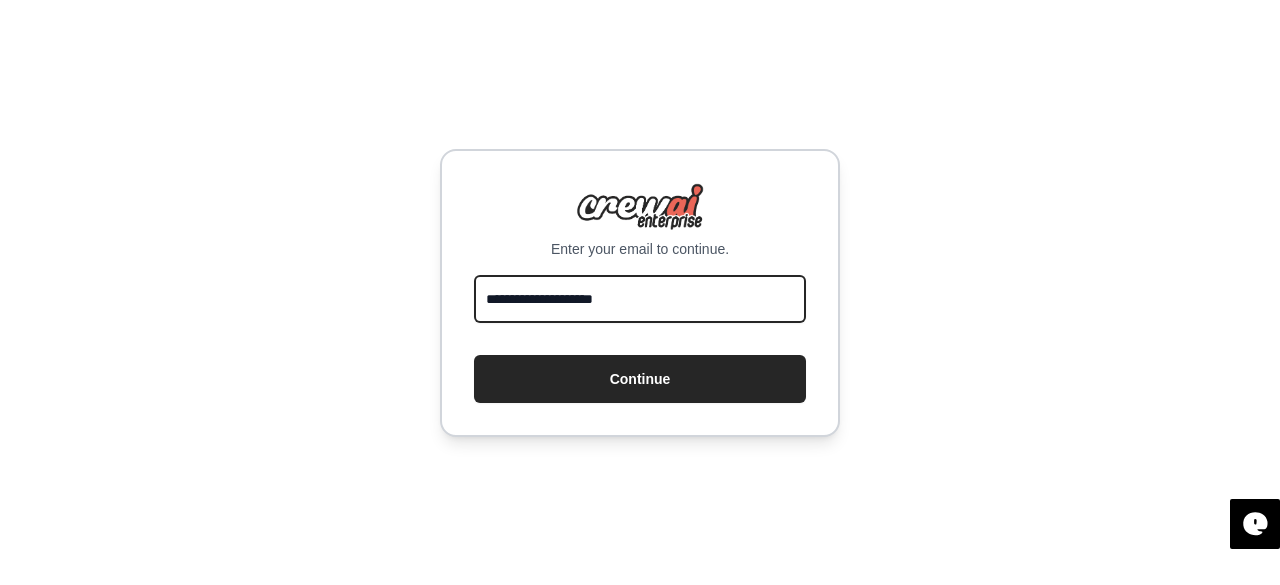 click on "**********" at bounding box center (640, 299) 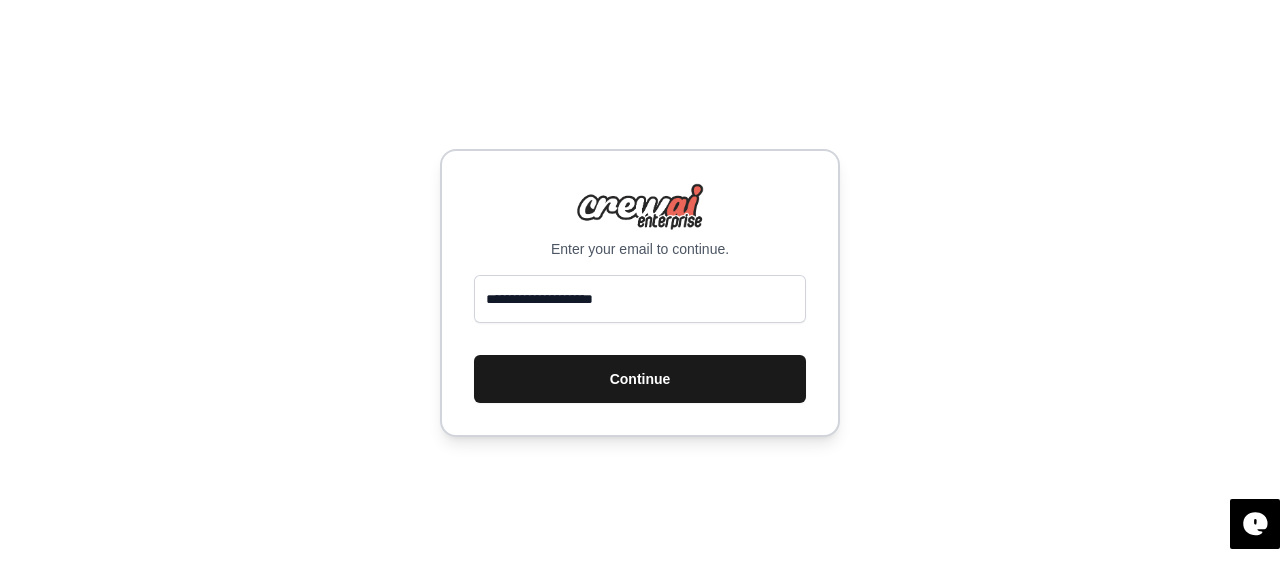click on "Continue" at bounding box center (640, 379) 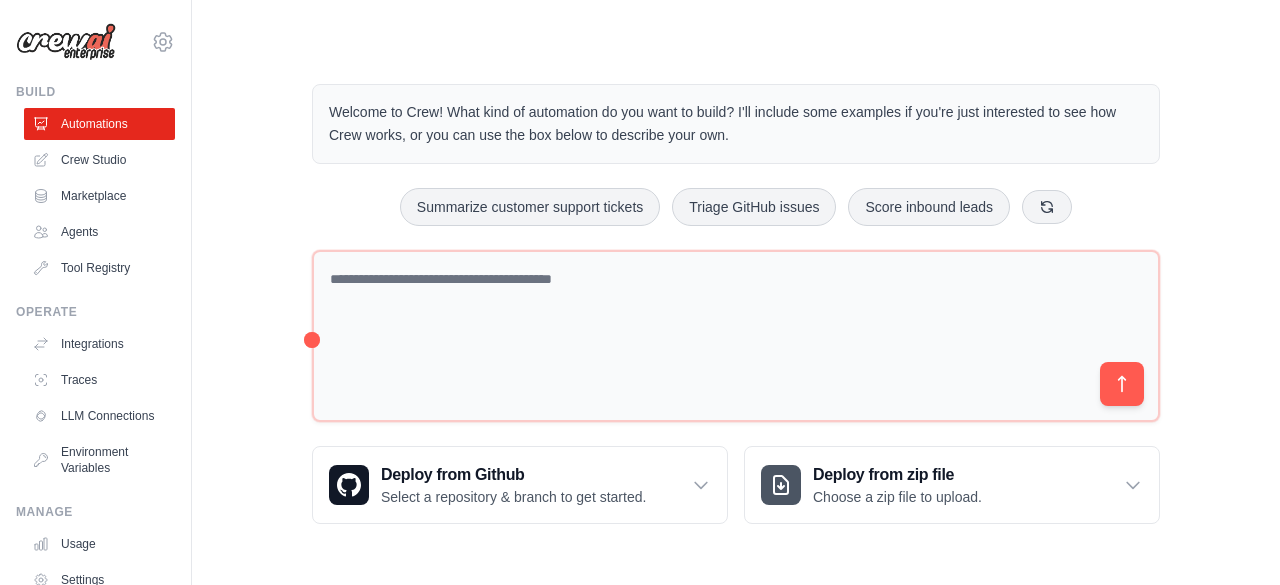 scroll, scrollTop: 0, scrollLeft: 0, axis: both 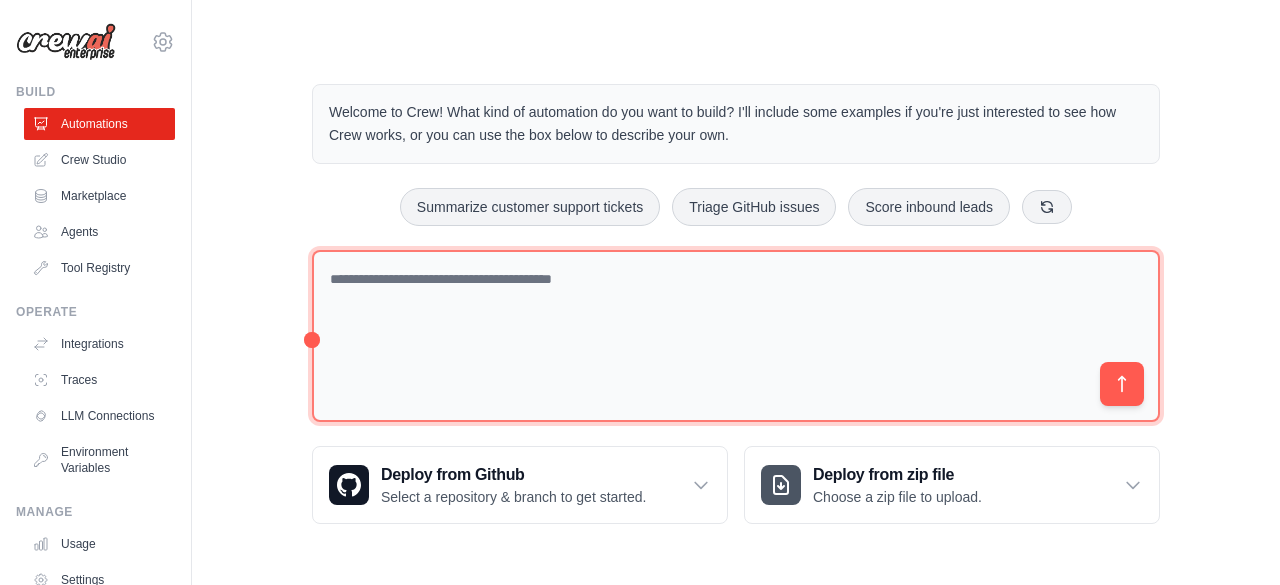 click at bounding box center (736, 336) 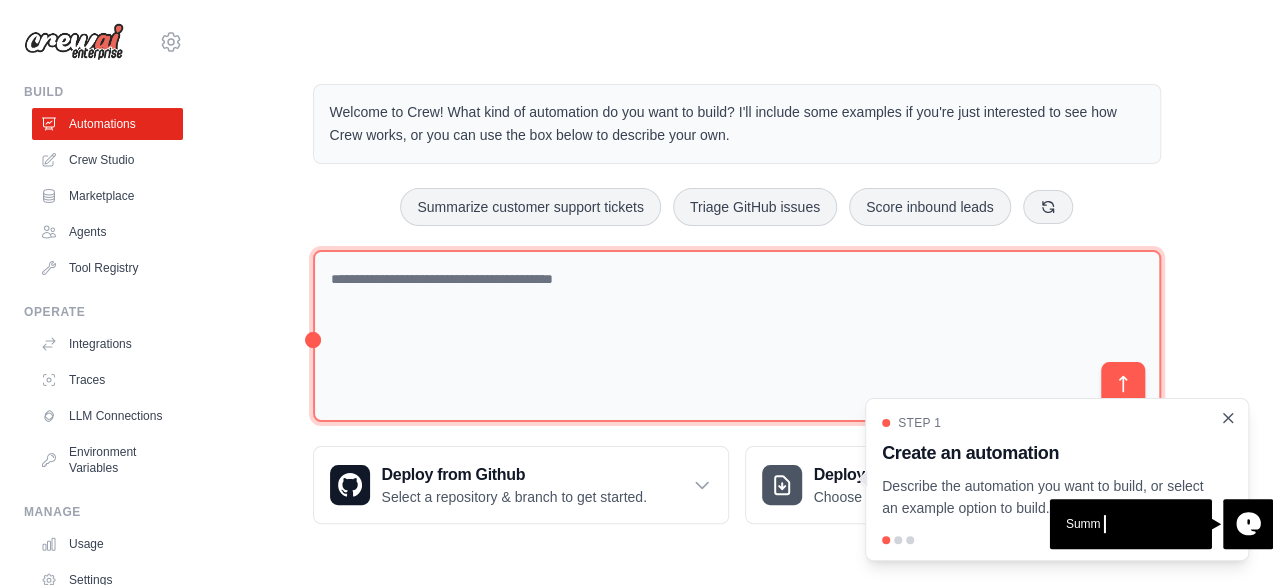 scroll, scrollTop: 0, scrollLeft: 0, axis: both 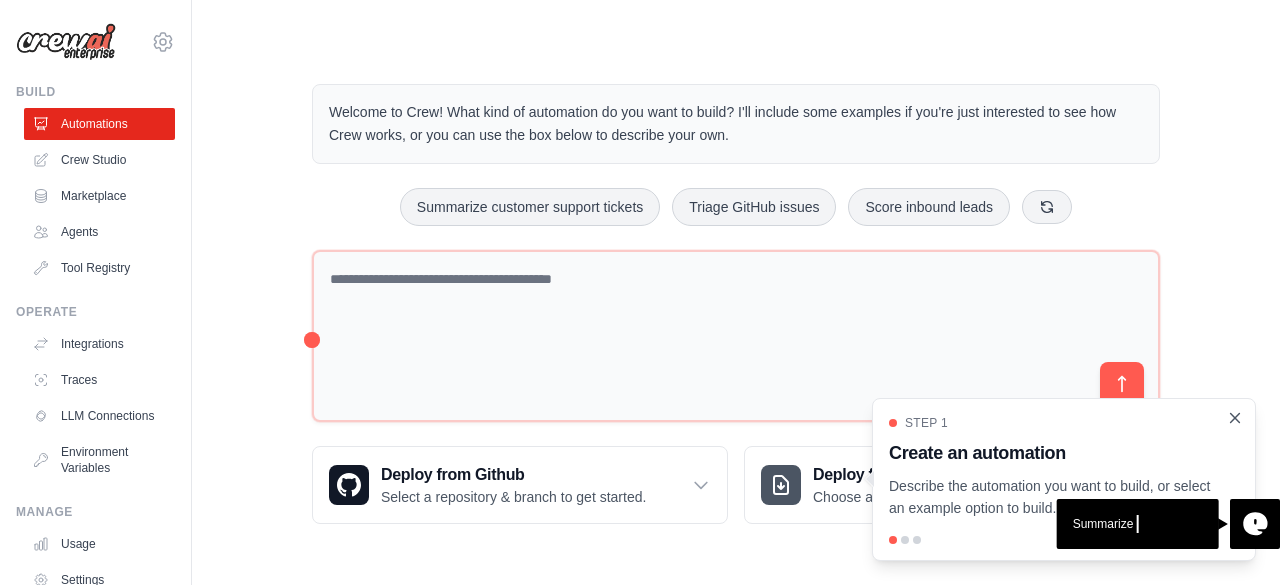 click 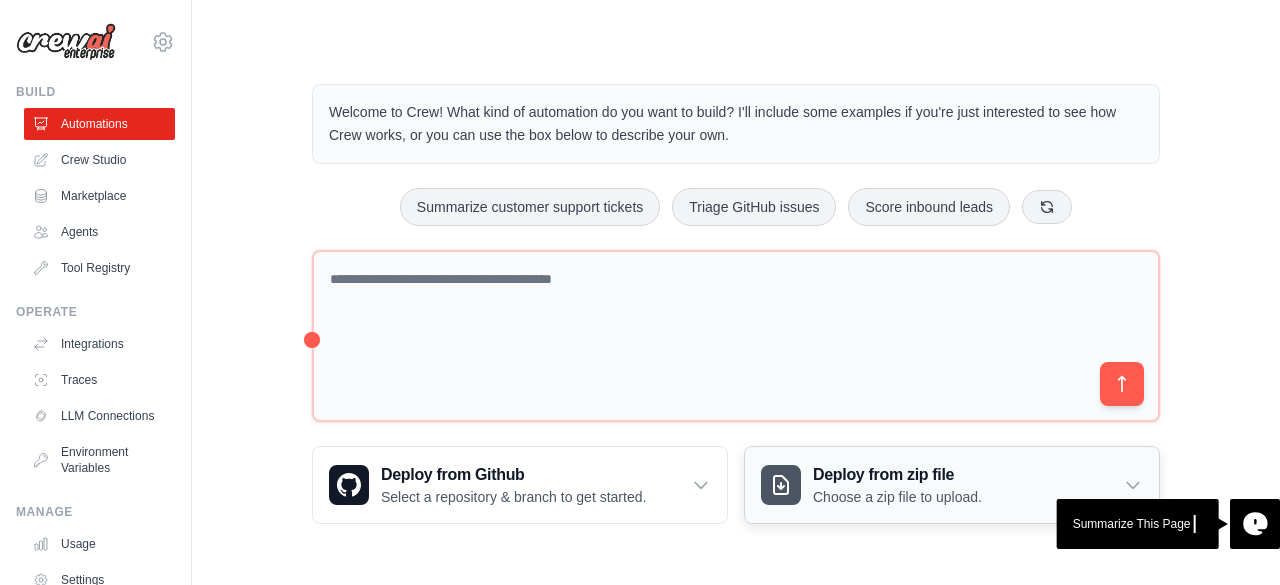 click on "Deploy from zip file
Choose a zip file to upload." at bounding box center [952, 485] 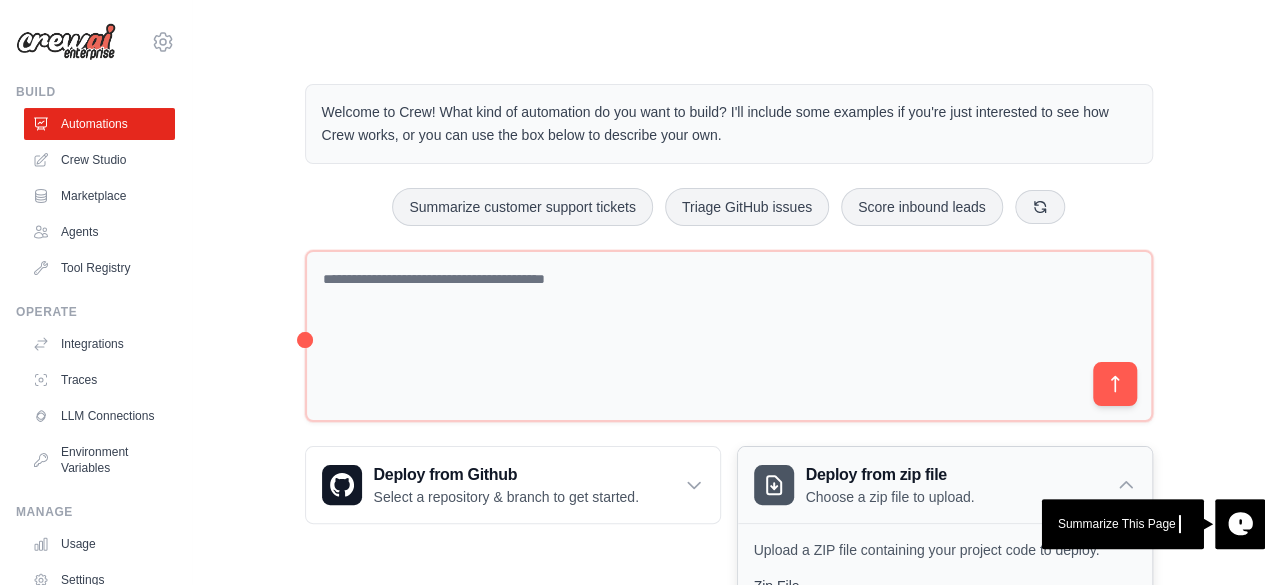 click on "Deploy from zip file
Choose a zip file to upload." at bounding box center [945, 485] 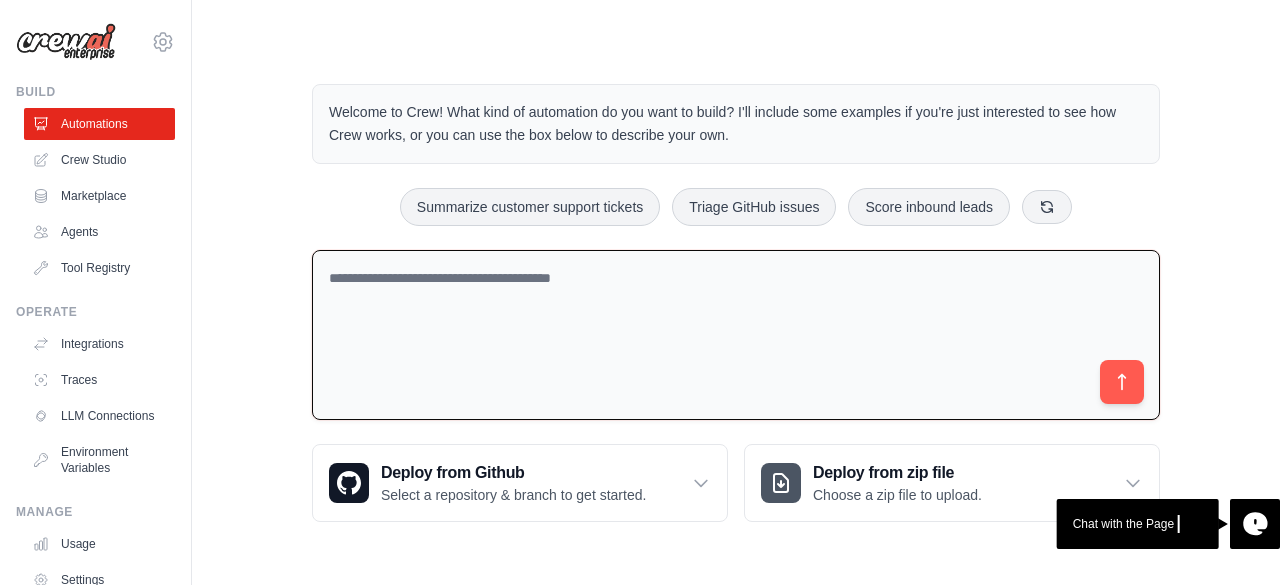 click at bounding box center (736, 335) 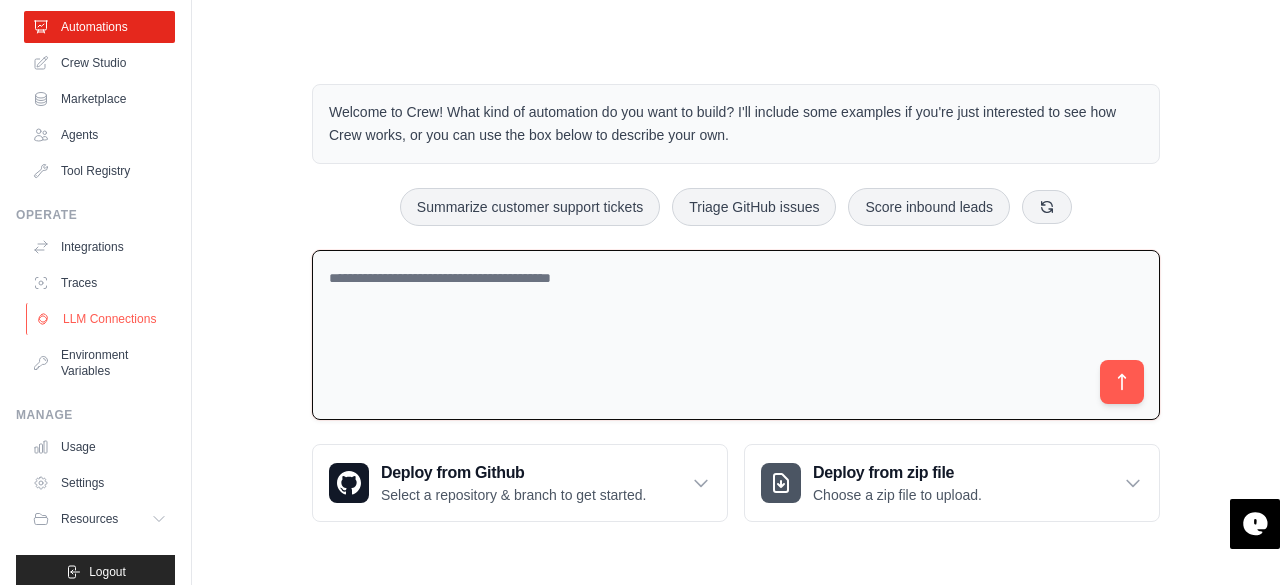 scroll, scrollTop: 132, scrollLeft: 0, axis: vertical 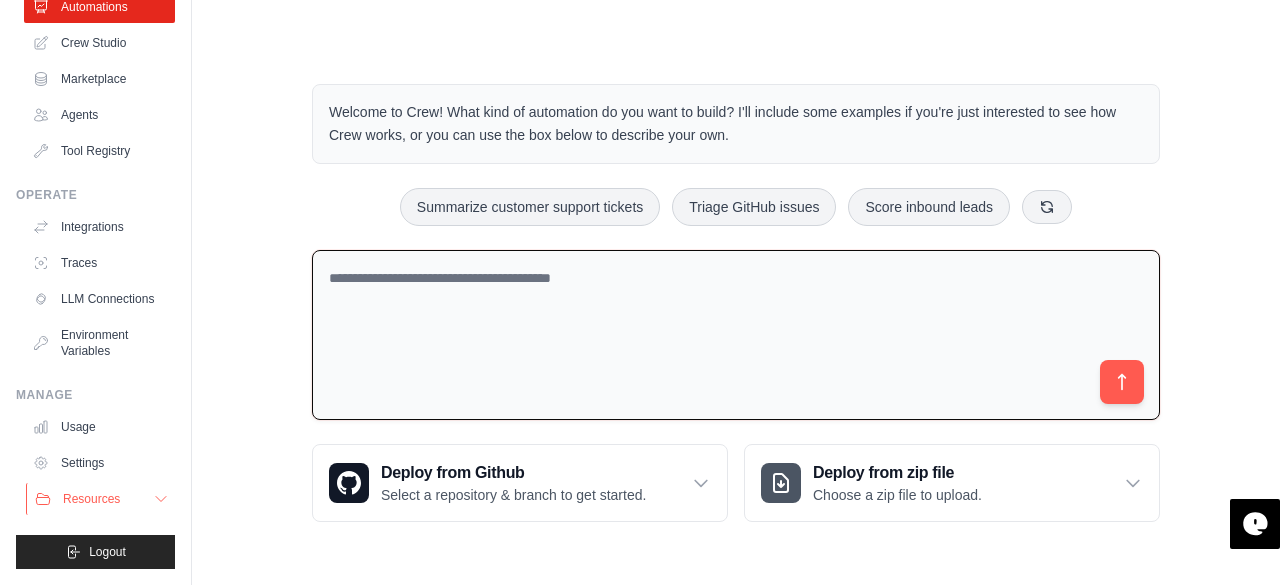click on "Resources" at bounding box center (101, 499) 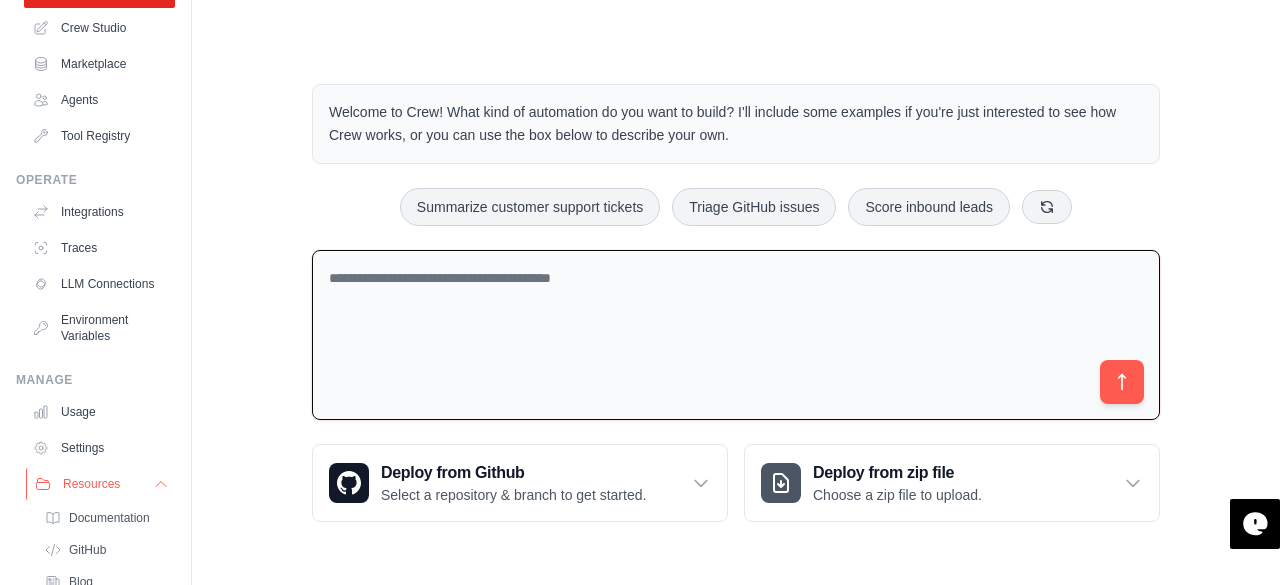click on "Resources" at bounding box center [101, 484] 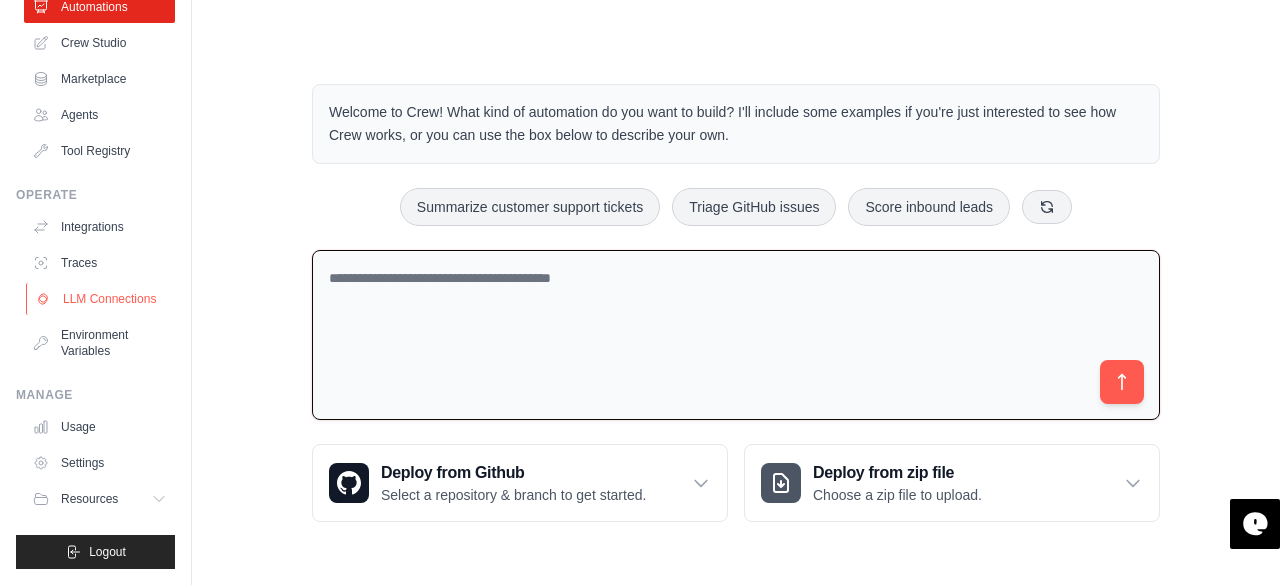 scroll, scrollTop: 0, scrollLeft: 0, axis: both 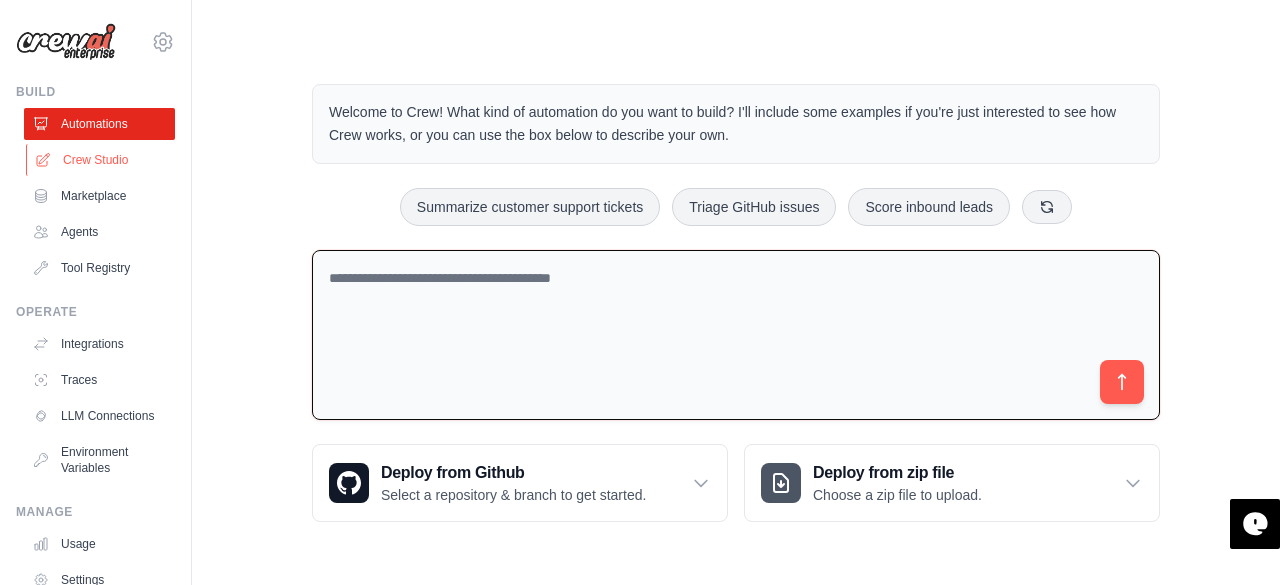 click on "Crew Studio" at bounding box center [101, 160] 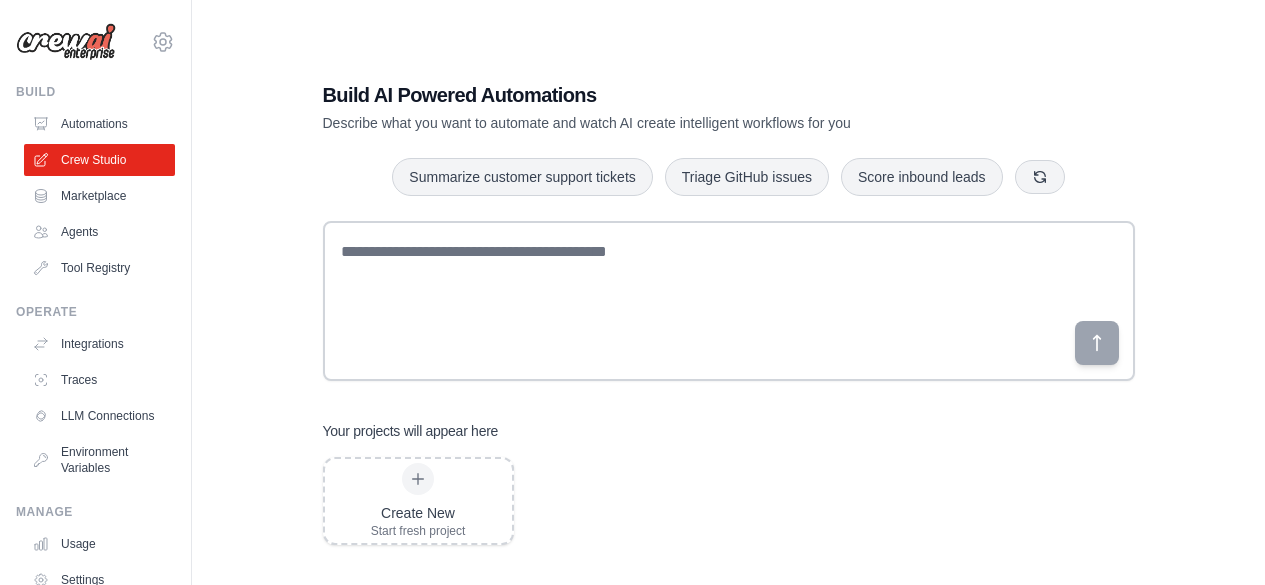scroll, scrollTop: 0, scrollLeft: 0, axis: both 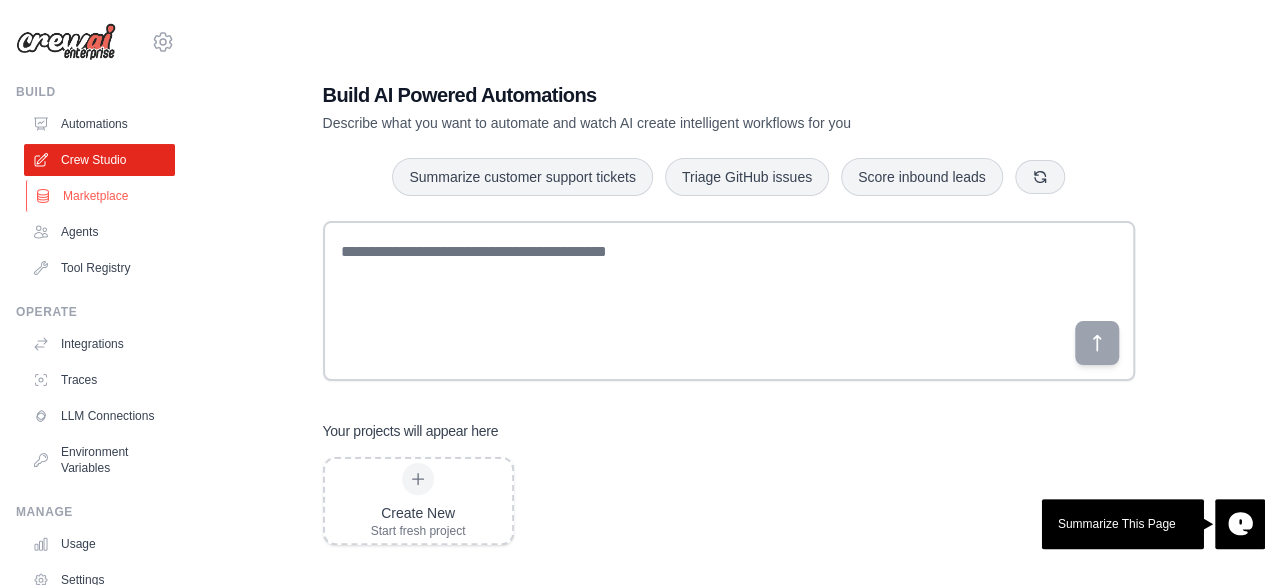 click on "Marketplace" at bounding box center [101, 196] 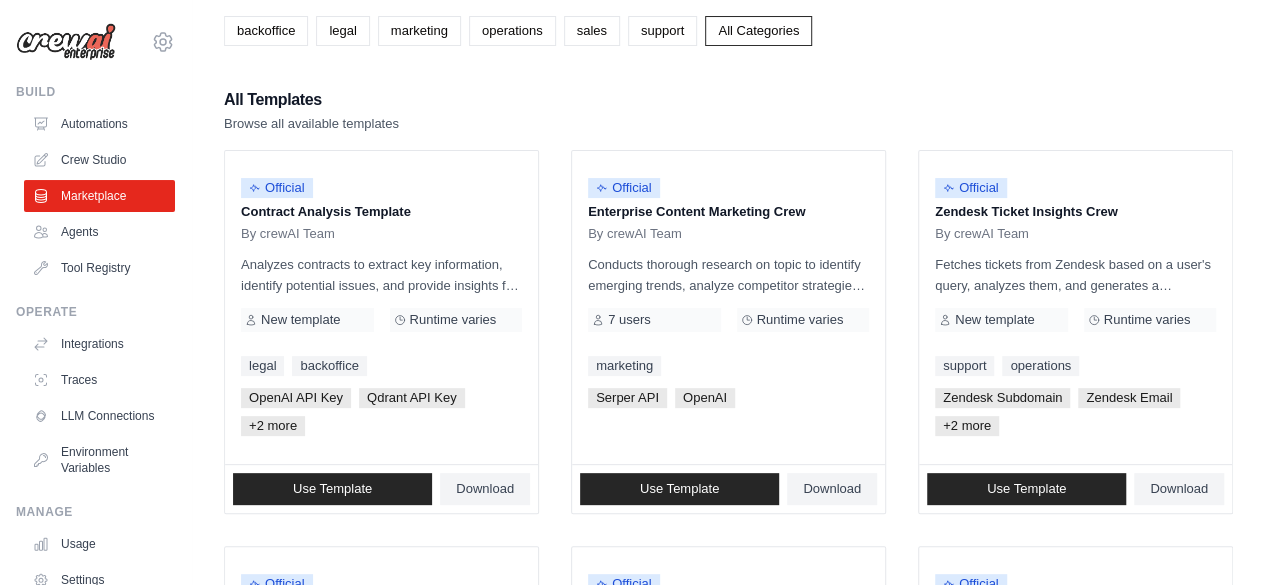 scroll, scrollTop: 0, scrollLeft: 0, axis: both 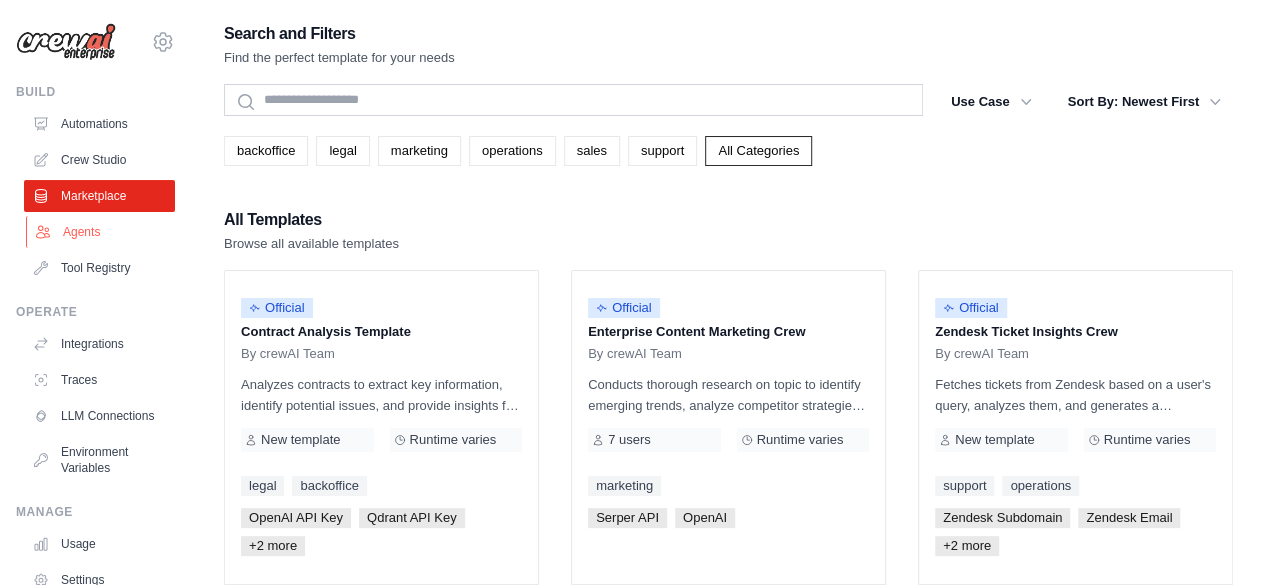 click on "Agents" at bounding box center [101, 232] 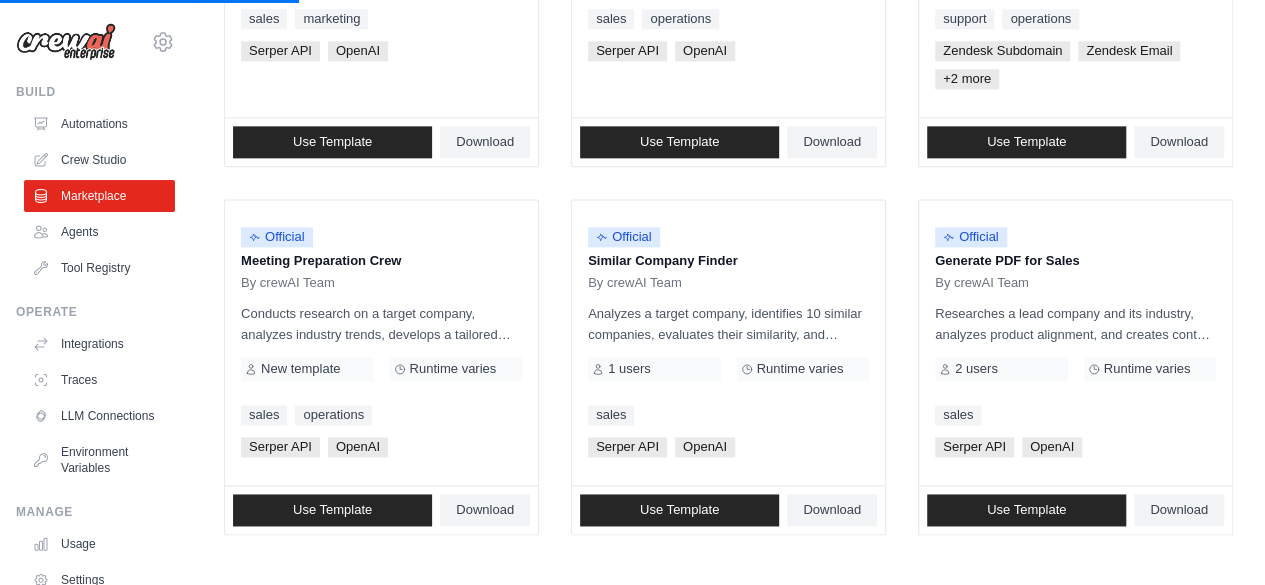 scroll, scrollTop: 1319, scrollLeft: 0, axis: vertical 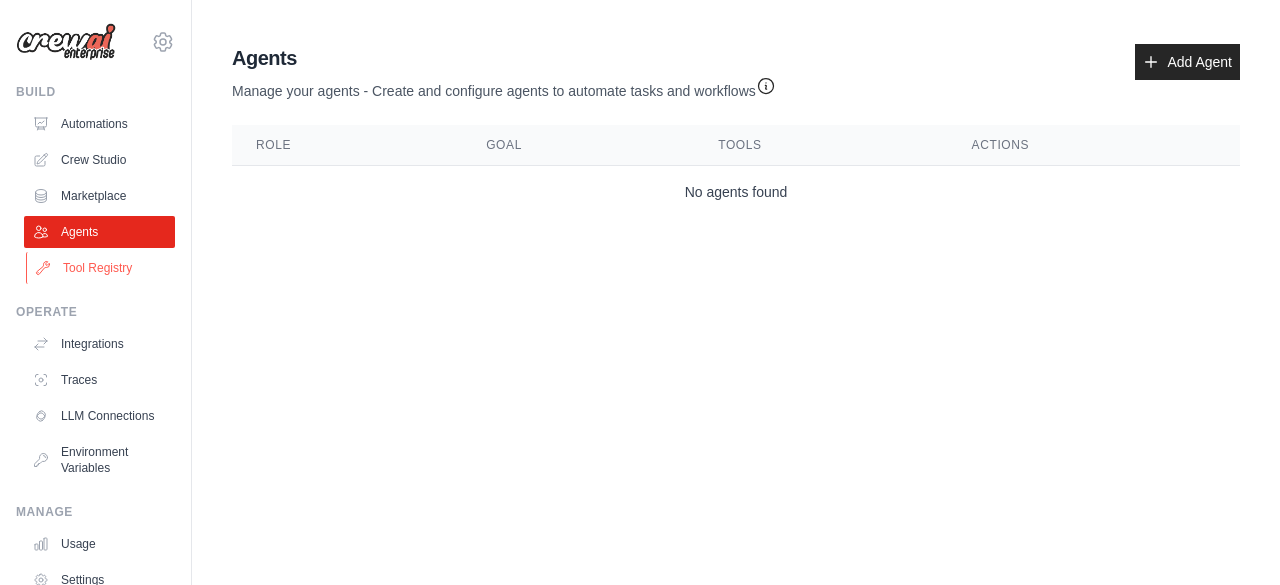 click on "Tool Registry" at bounding box center [101, 268] 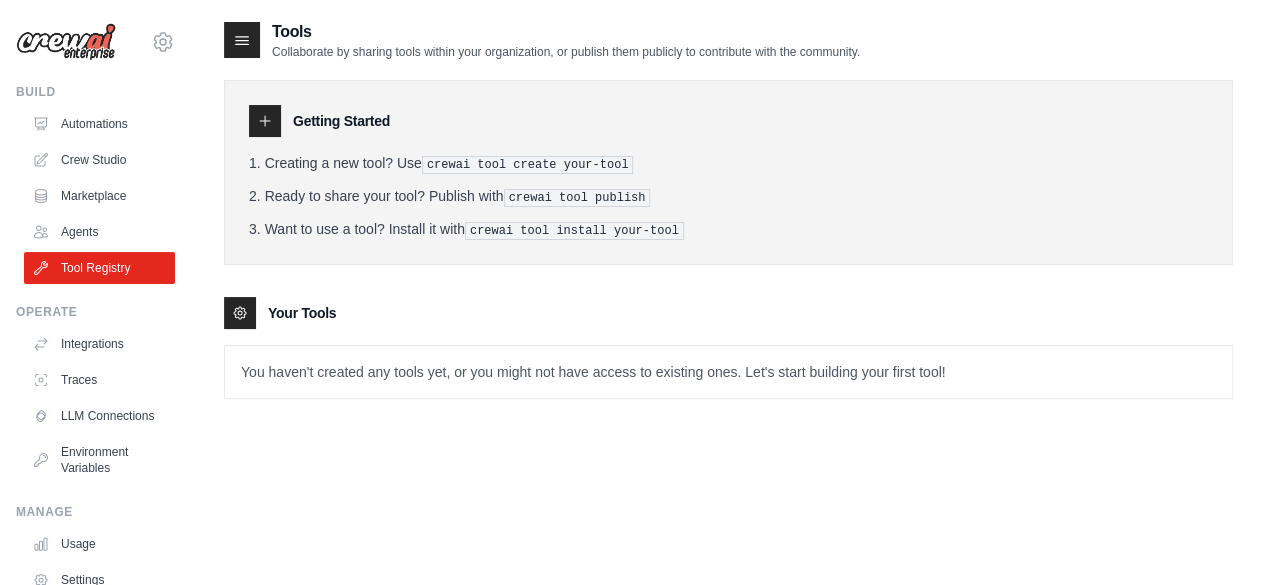 scroll, scrollTop: 40, scrollLeft: 0, axis: vertical 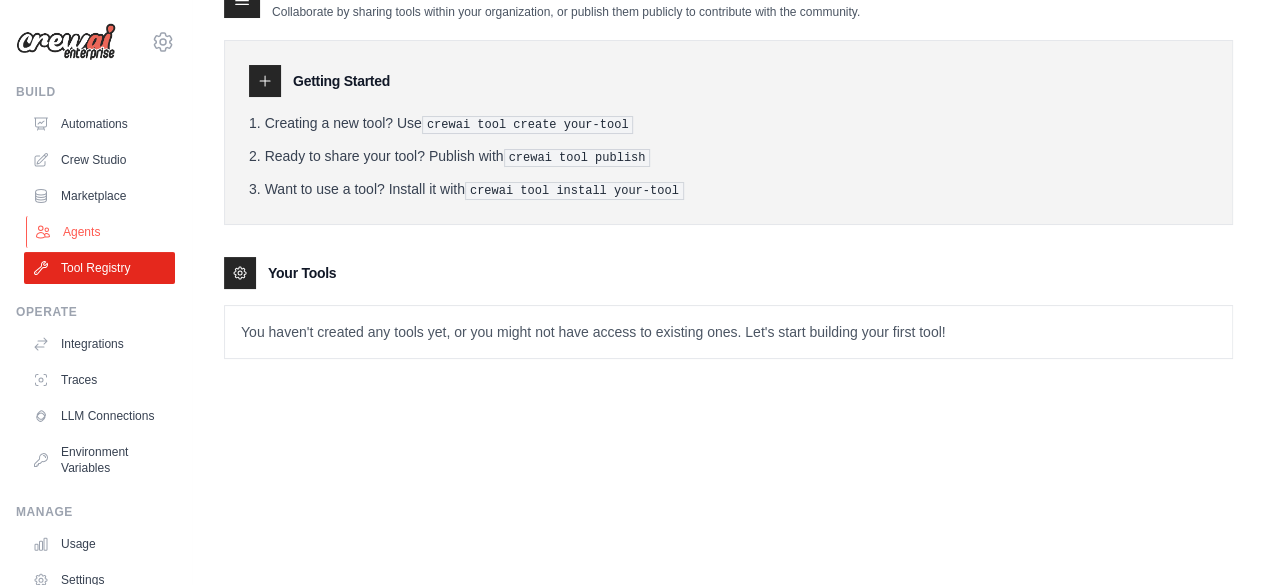 click on "Agents" at bounding box center [101, 232] 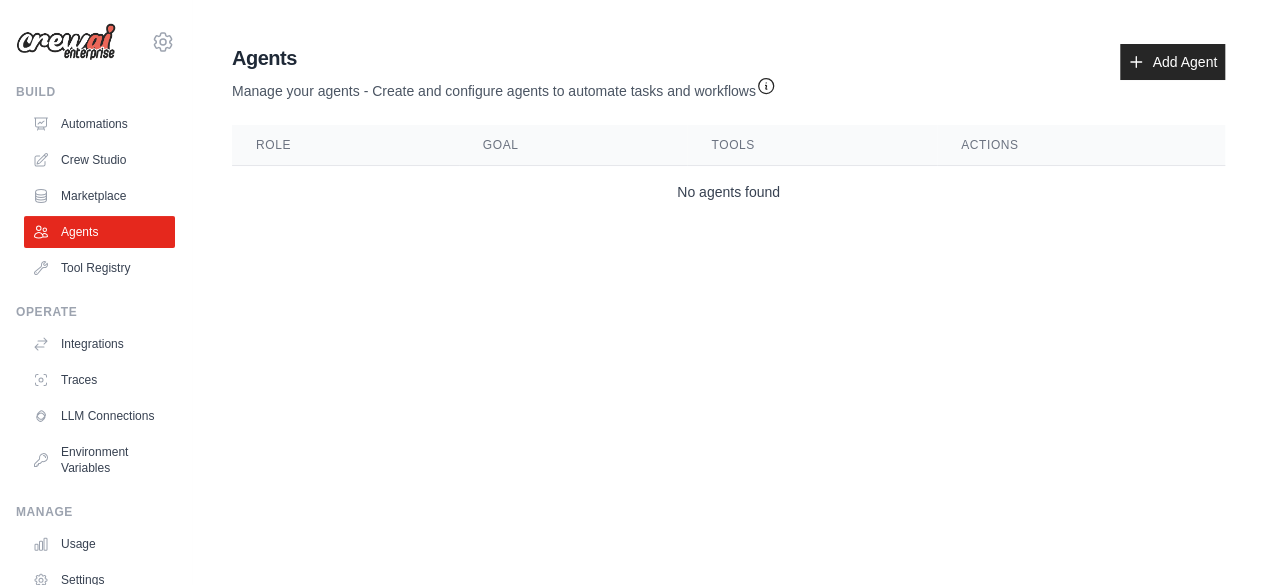scroll, scrollTop: 0, scrollLeft: 0, axis: both 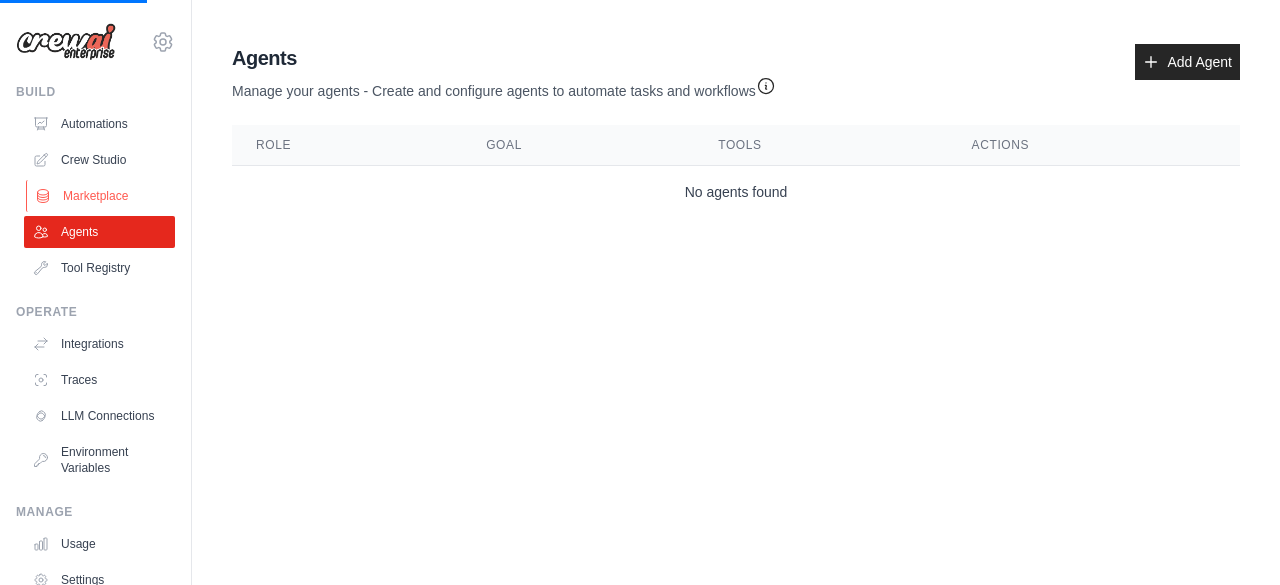 click on "Marketplace" at bounding box center (101, 196) 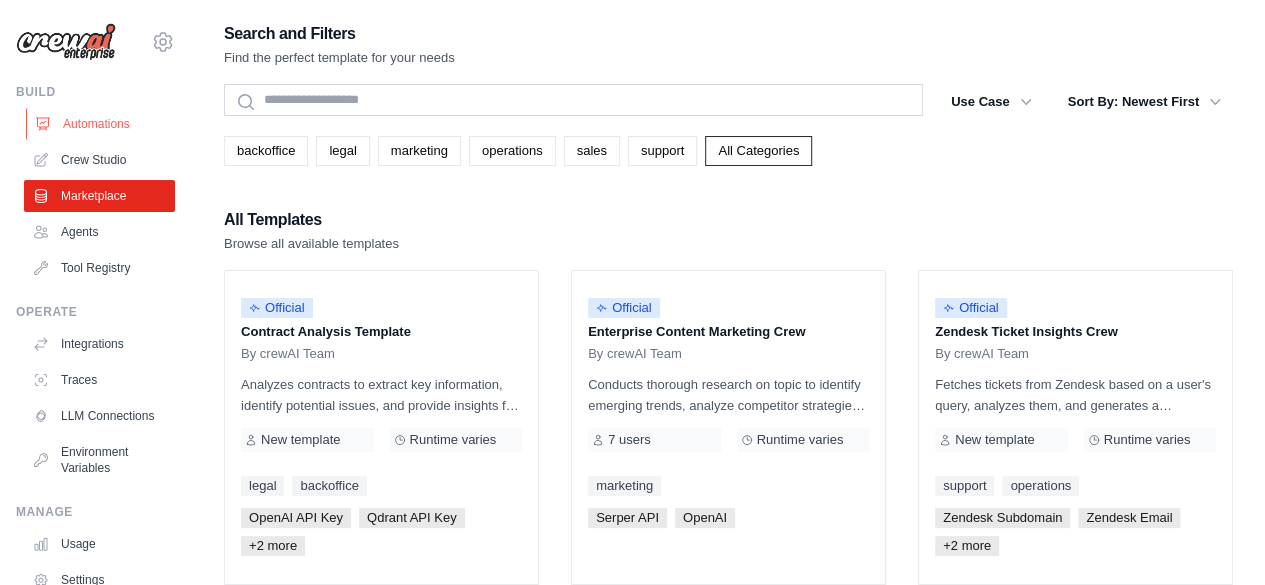 click on "Automations" at bounding box center (101, 124) 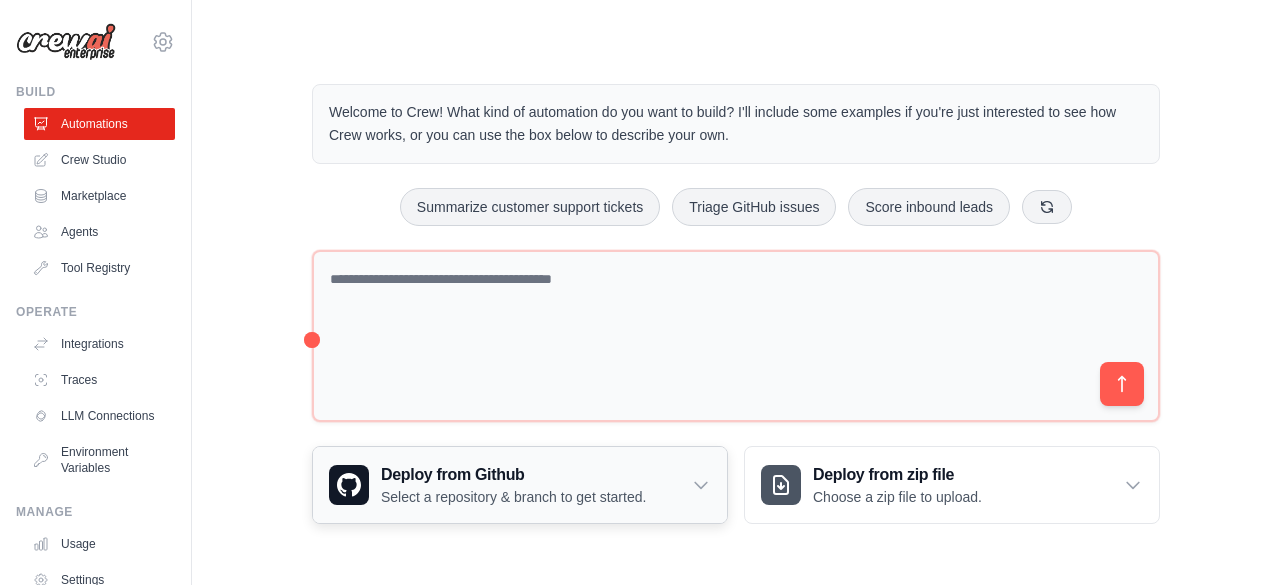 click on "Deploy from Github
Select a repository & branch to get started." at bounding box center [520, 485] 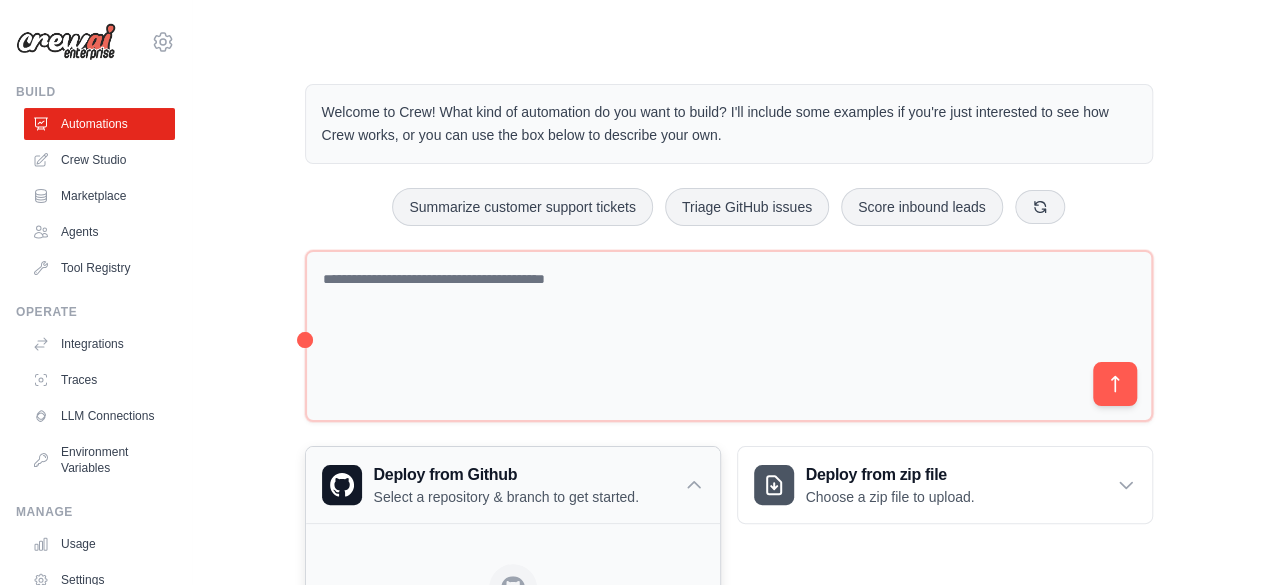 click on "Deploy from Github
Select a repository & branch to get started." at bounding box center [513, 485] 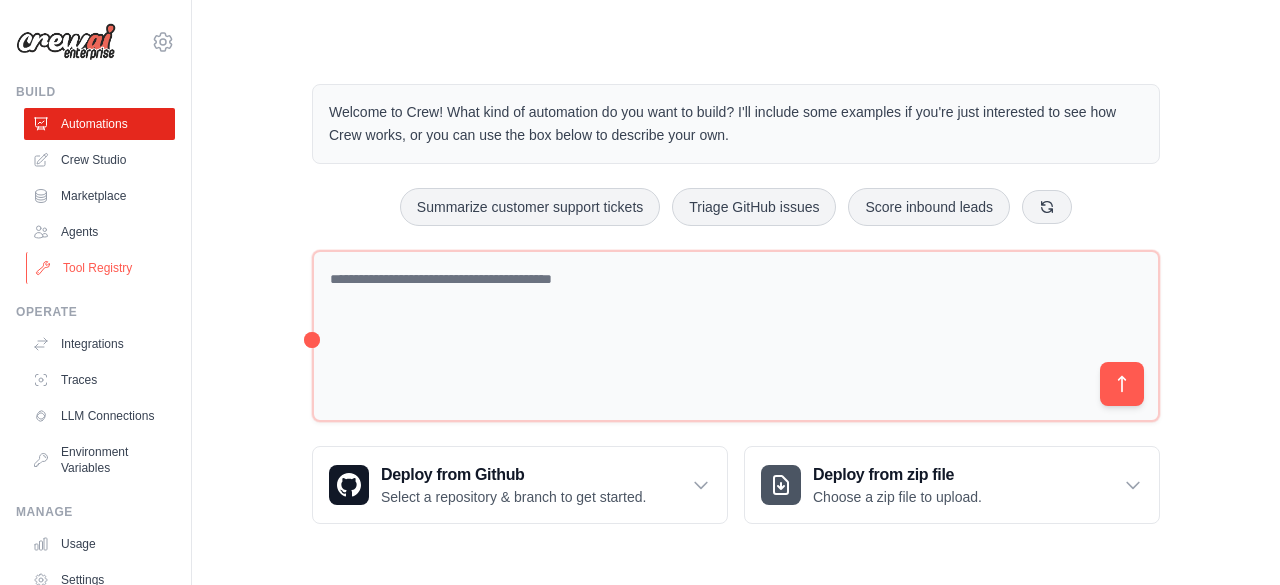 click on "Tool Registry" at bounding box center (101, 268) 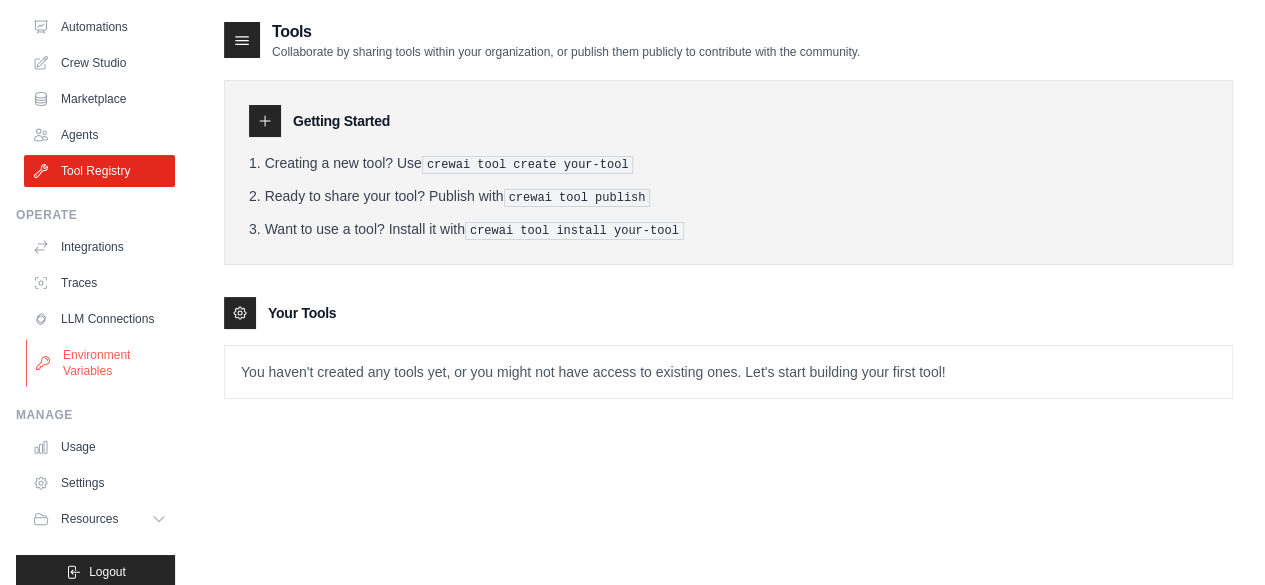 scroll, scrollTop: 105, scrollLeft: 0, axis: vertical 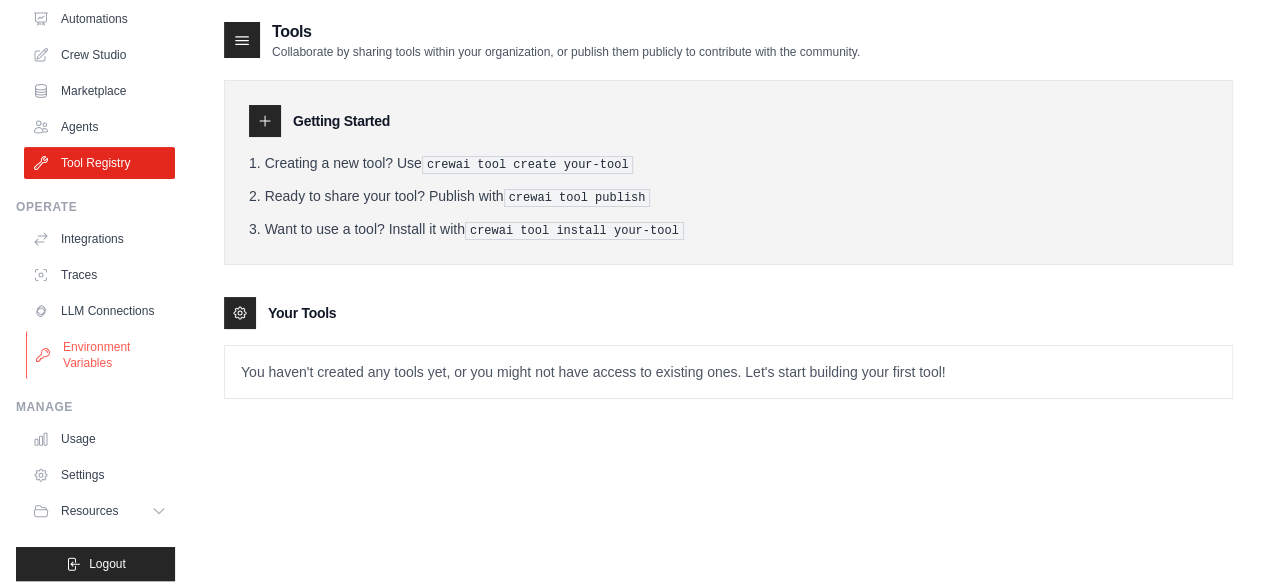 click on "Environment Variables" at bounding box center [101, 355] 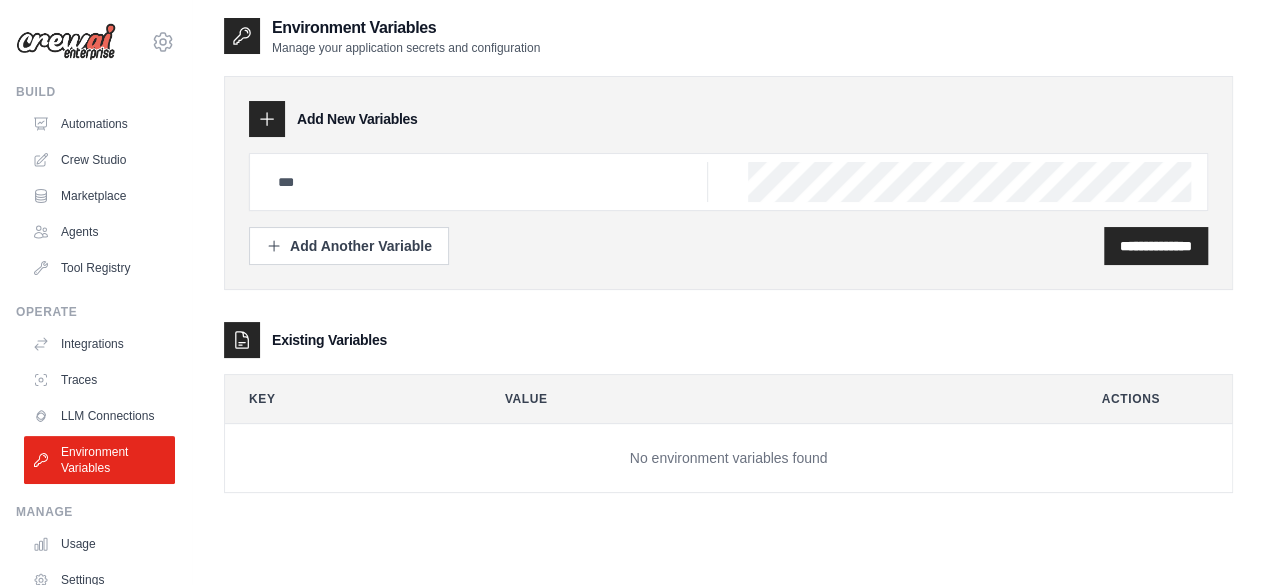 scroll, scrollTop: 40, scrollLeft: 0, axis: vertical 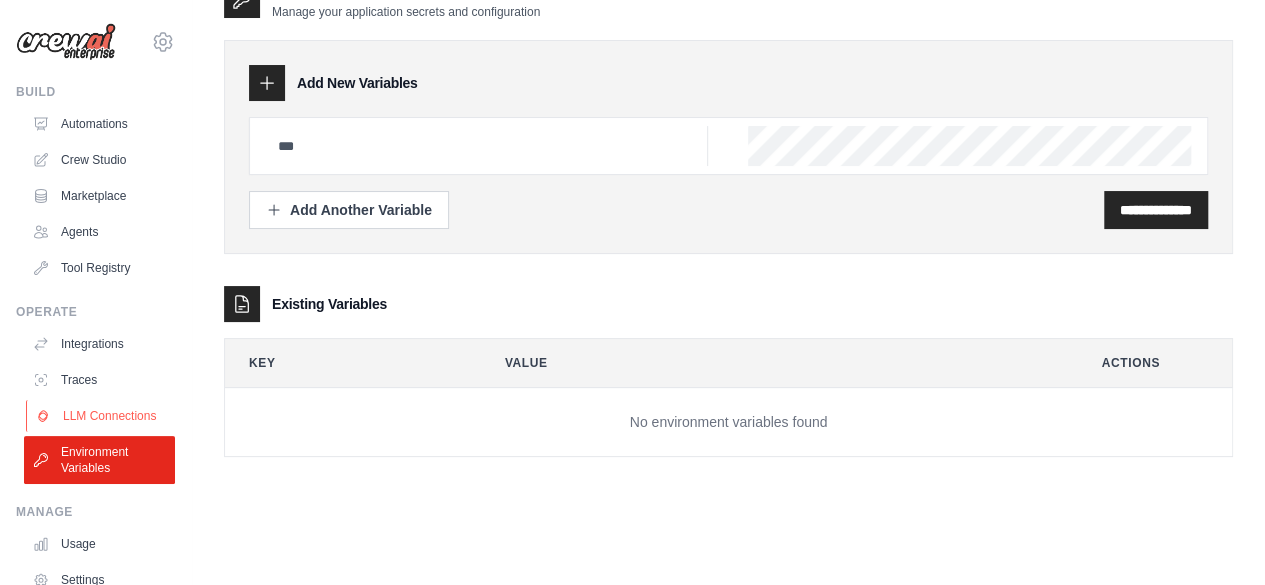 click on "LLM Connections" at bounding box center (101, 416) 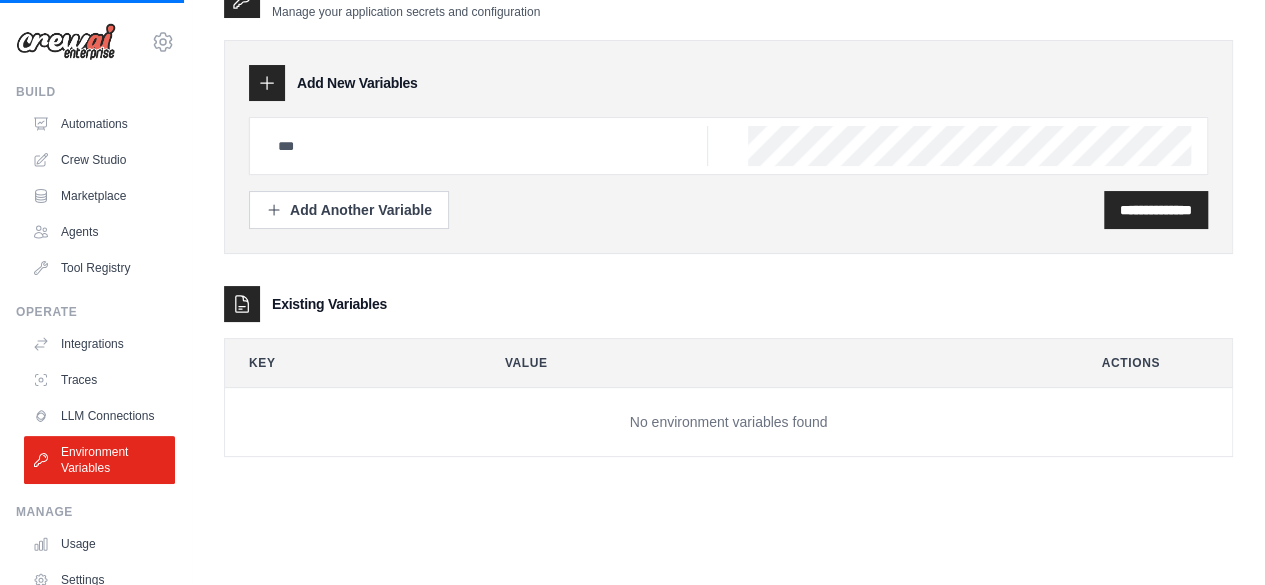 scroll, scrollTop: 0, scrollLeft: 0, axis: both 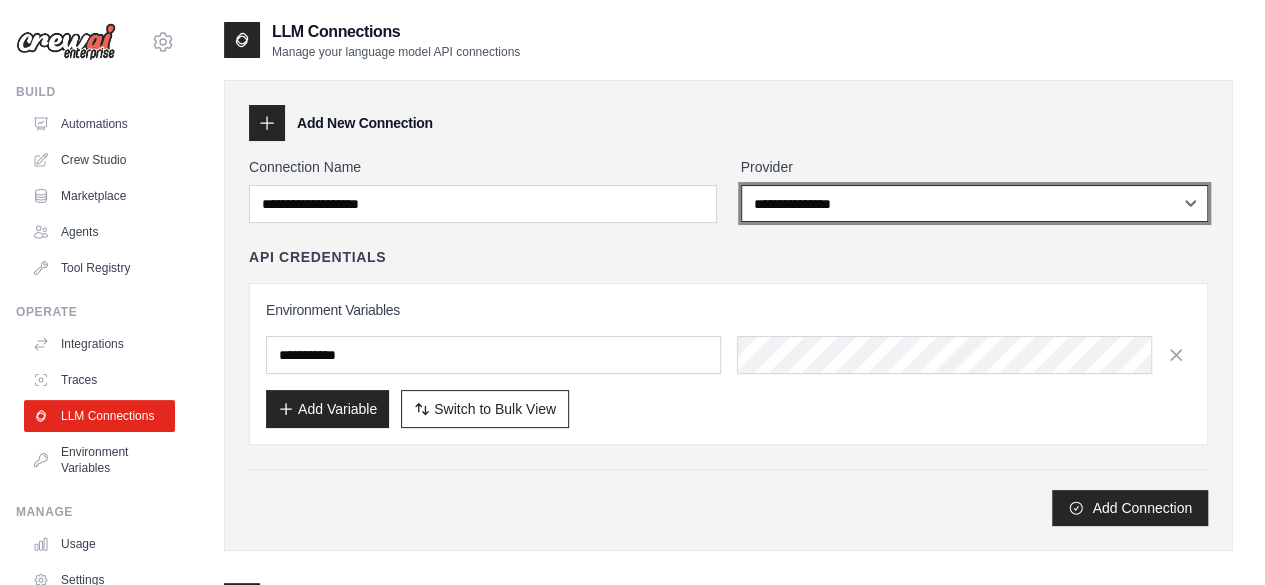 click on "**********" at bounding box center [975, 203] 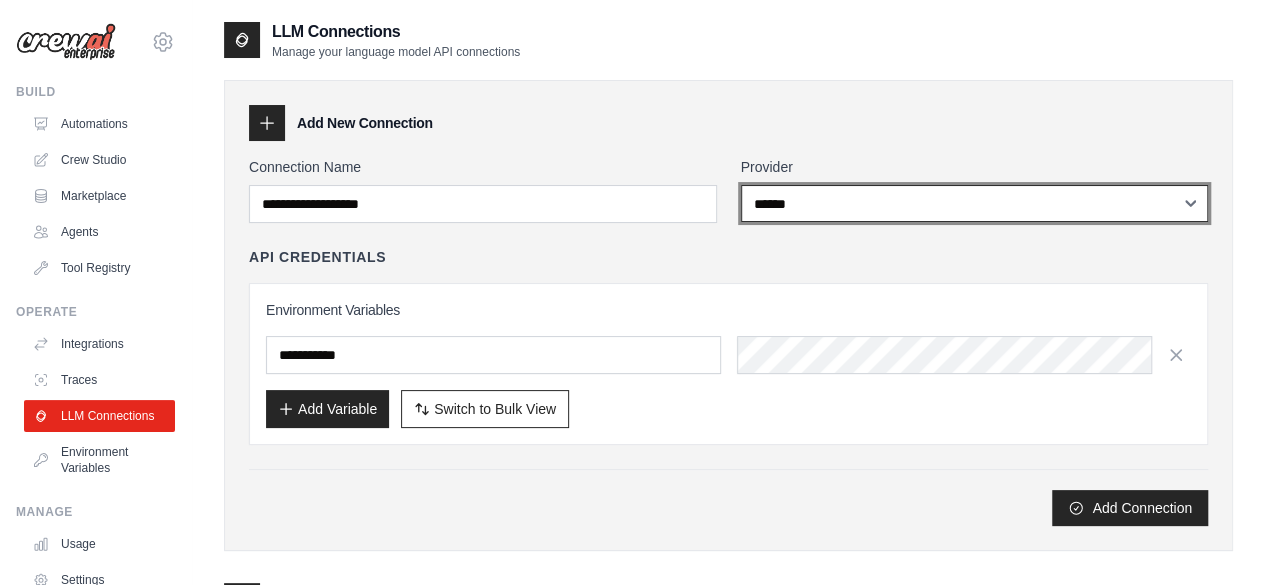 click on "**********" at bounding box center (975, 203) 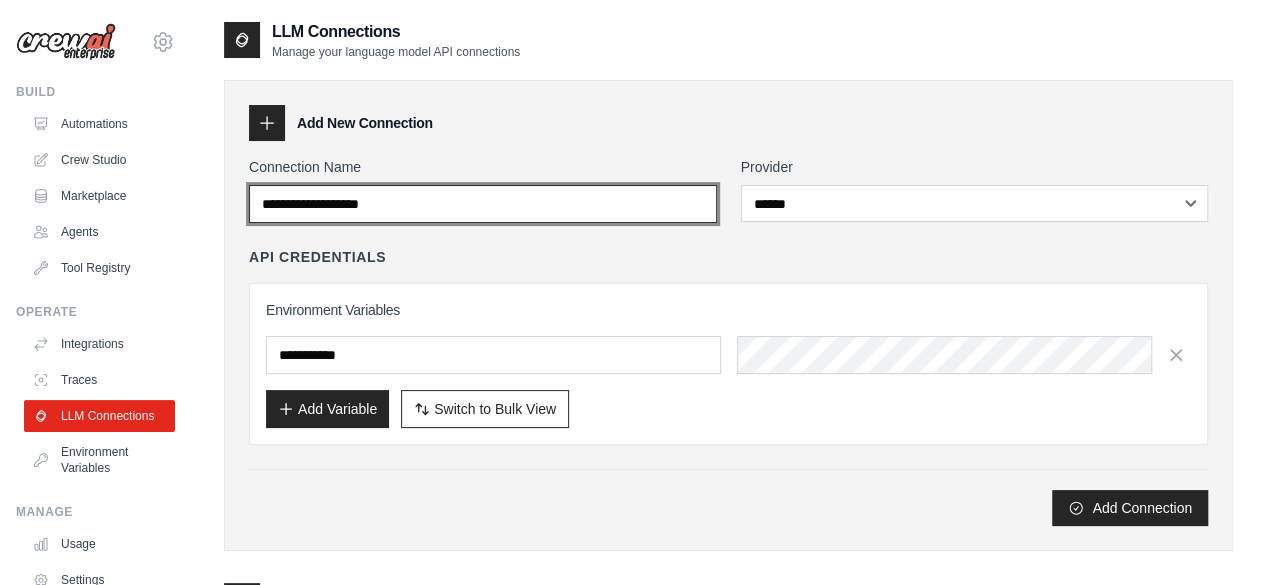 click on "Connection Name" at bounding box center (483, 204) 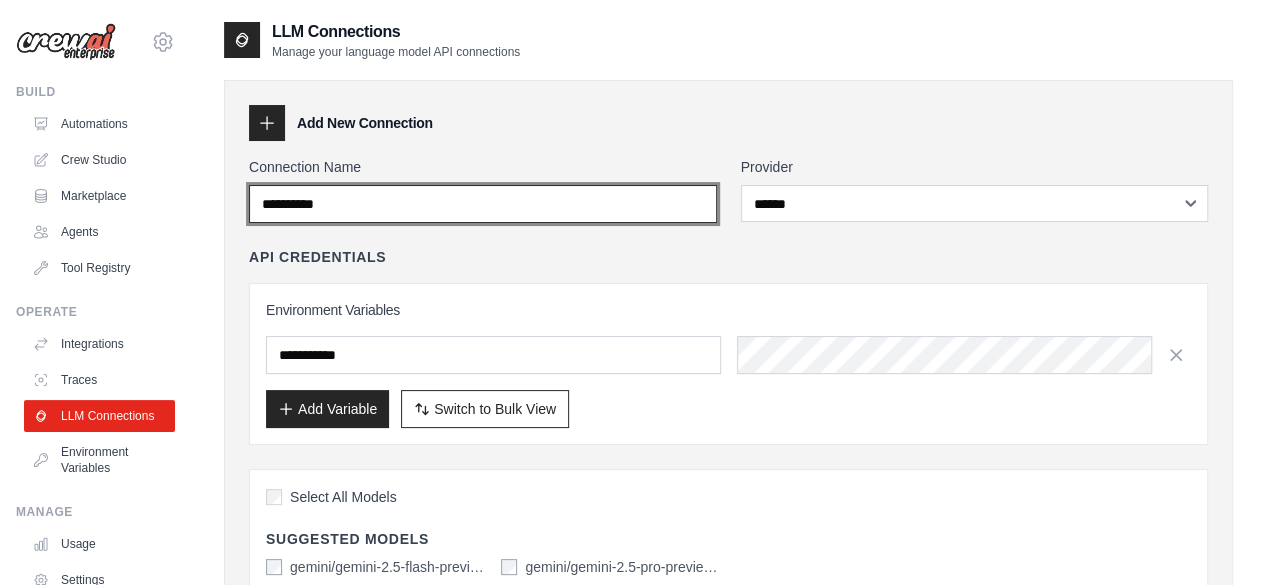 type on "**********" 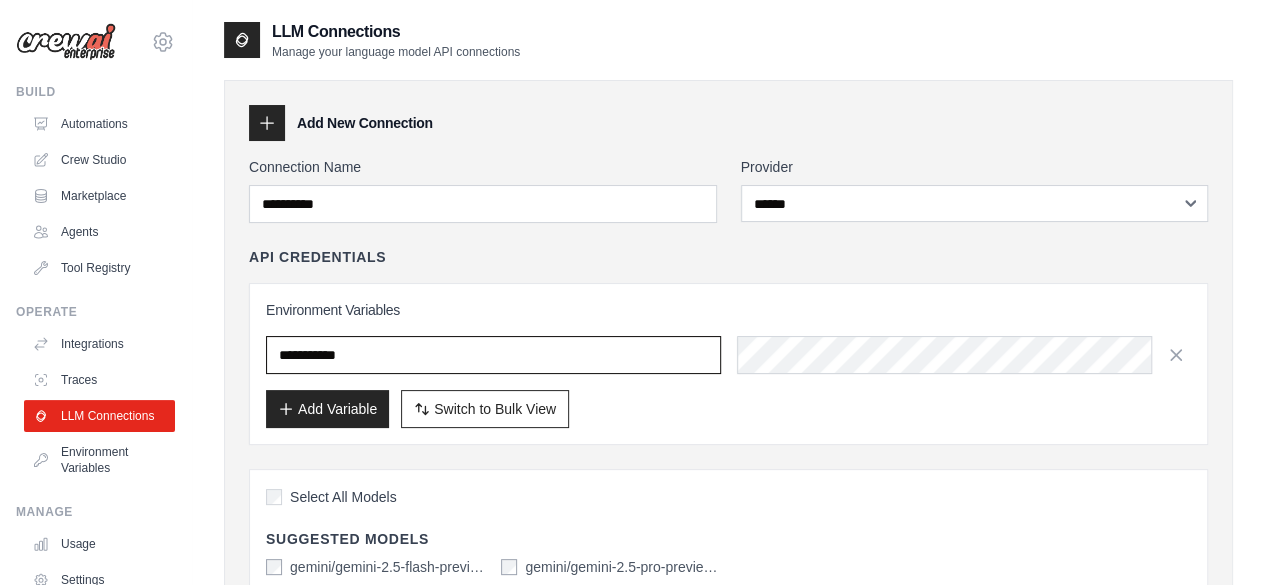 click at bounding box center (493, 355) 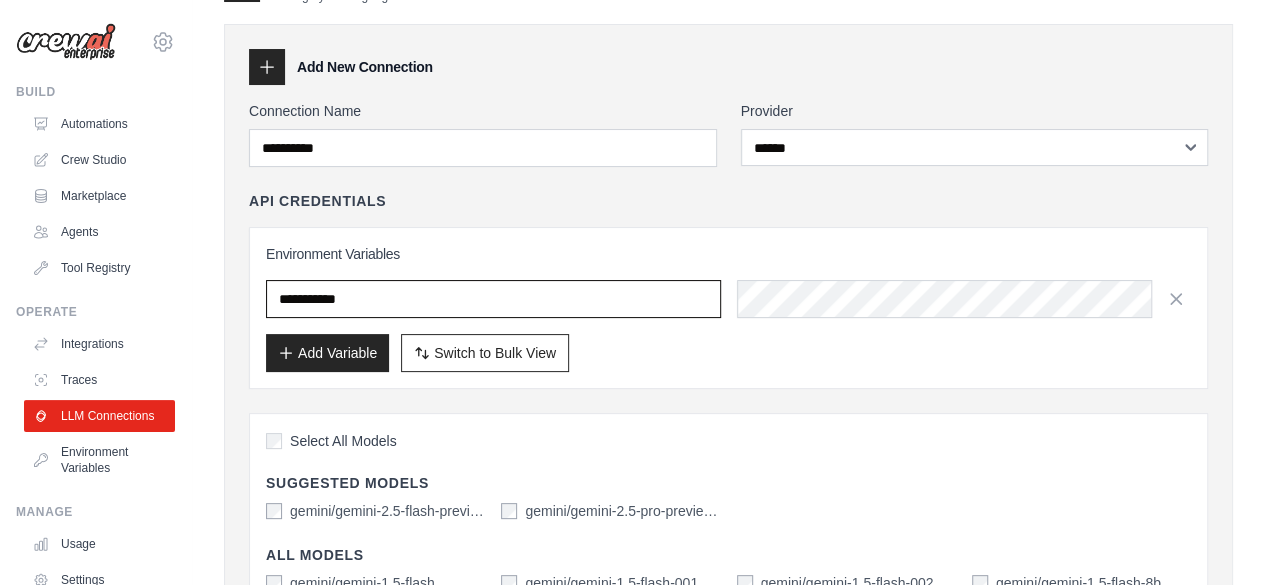 scroll, scrollTop: 54, scrollLeft: 0, axis: vertical 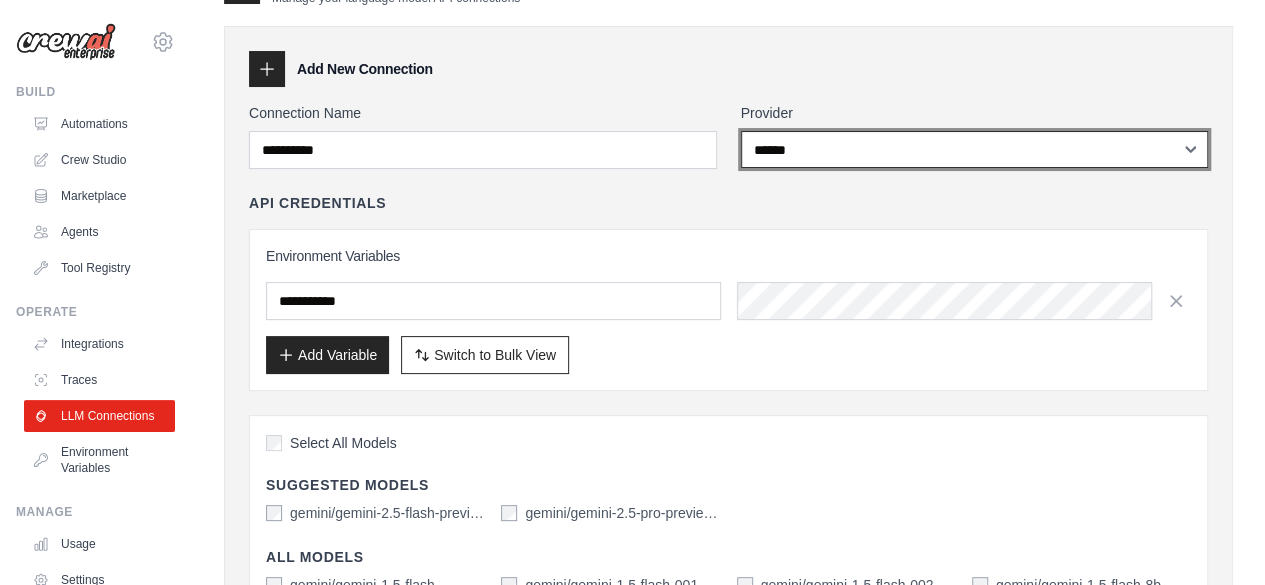 click on "**********" at bounding box center (975, 149) 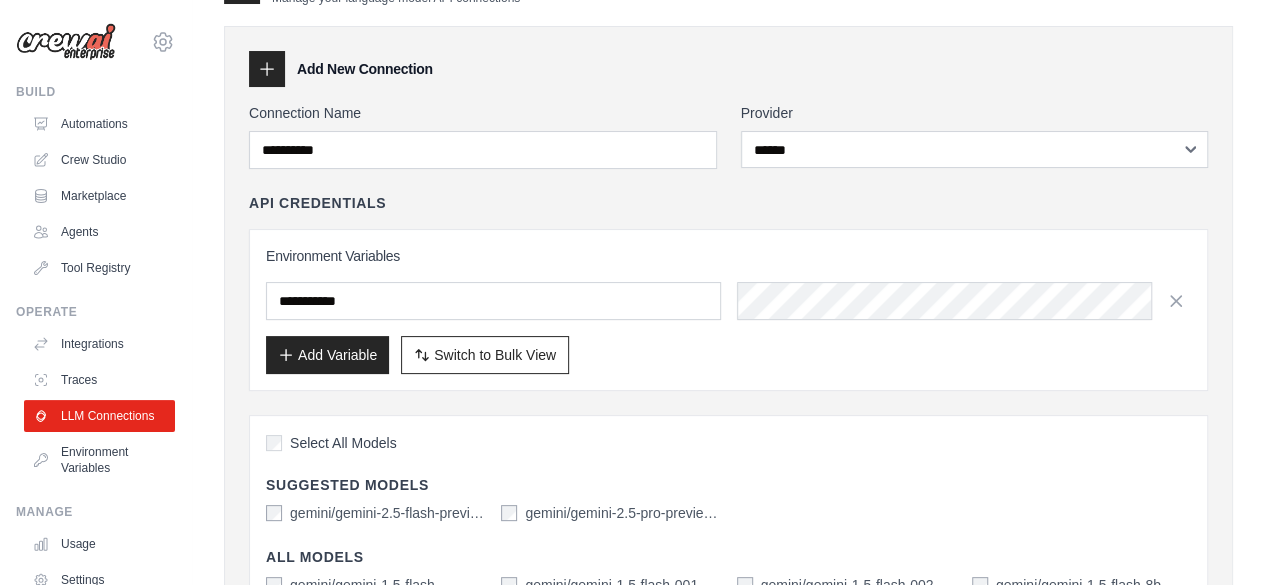 click on "**********" at bounding box center [483, 136] 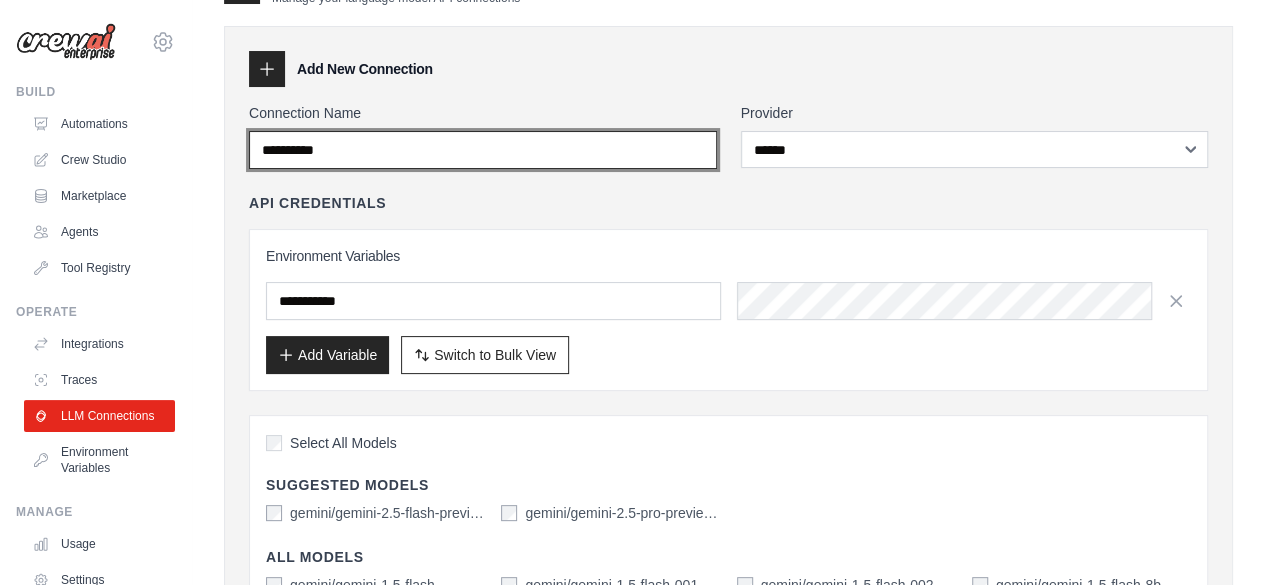 click on "**********" at bounding box center (483, 150) 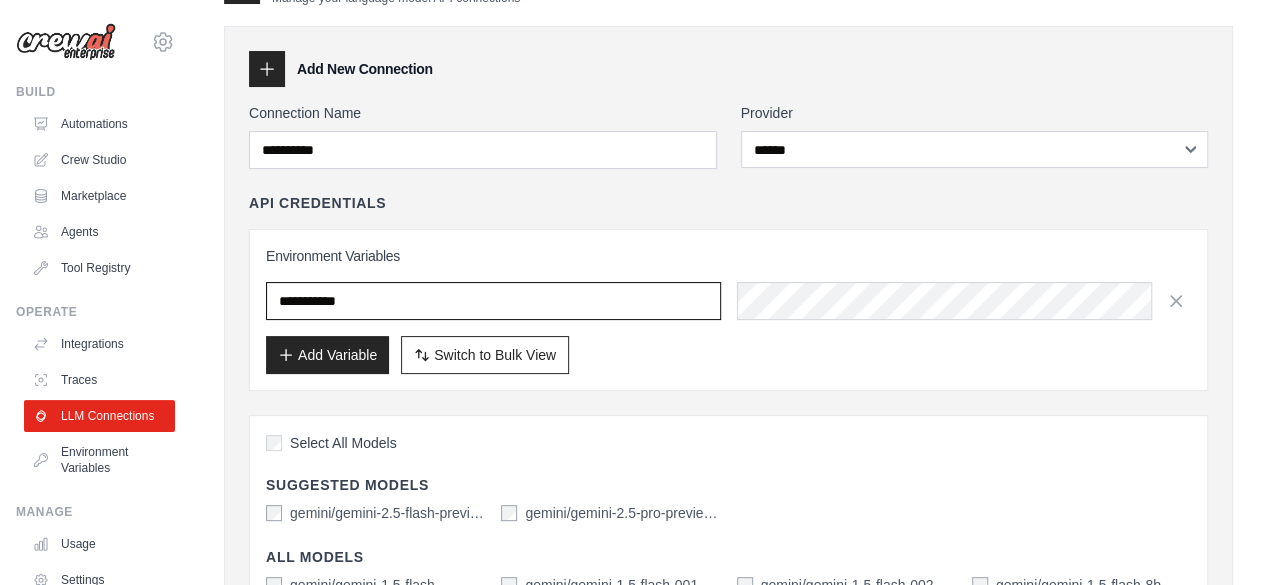 click at bounding box center [493, 301] 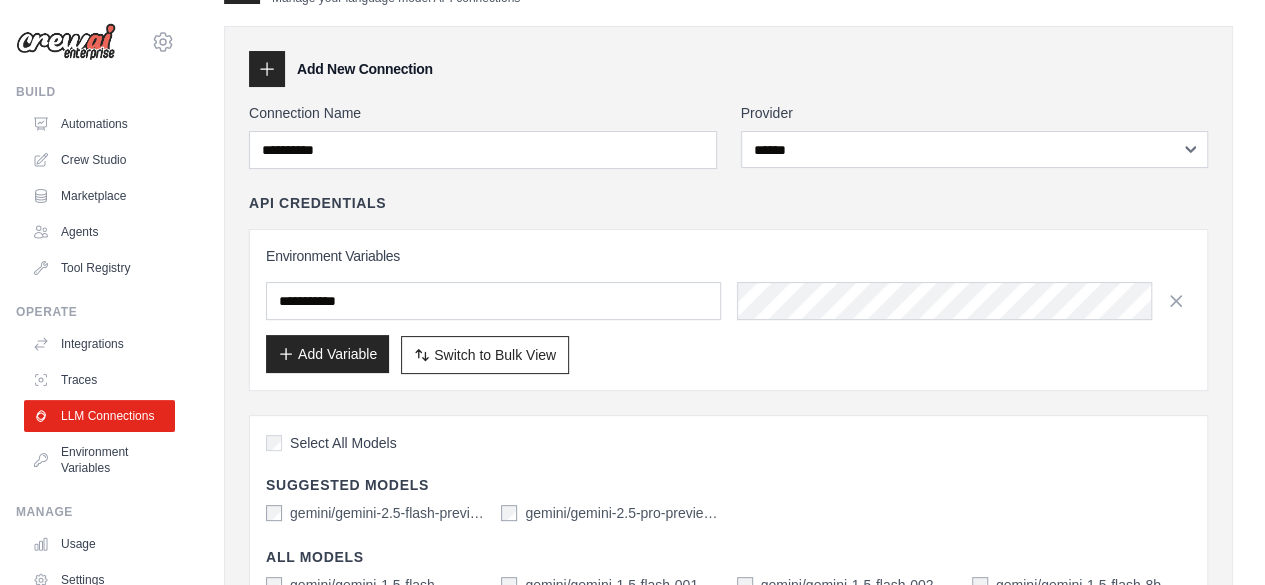 click on "Add Variable" at bounding box center [327, 354] 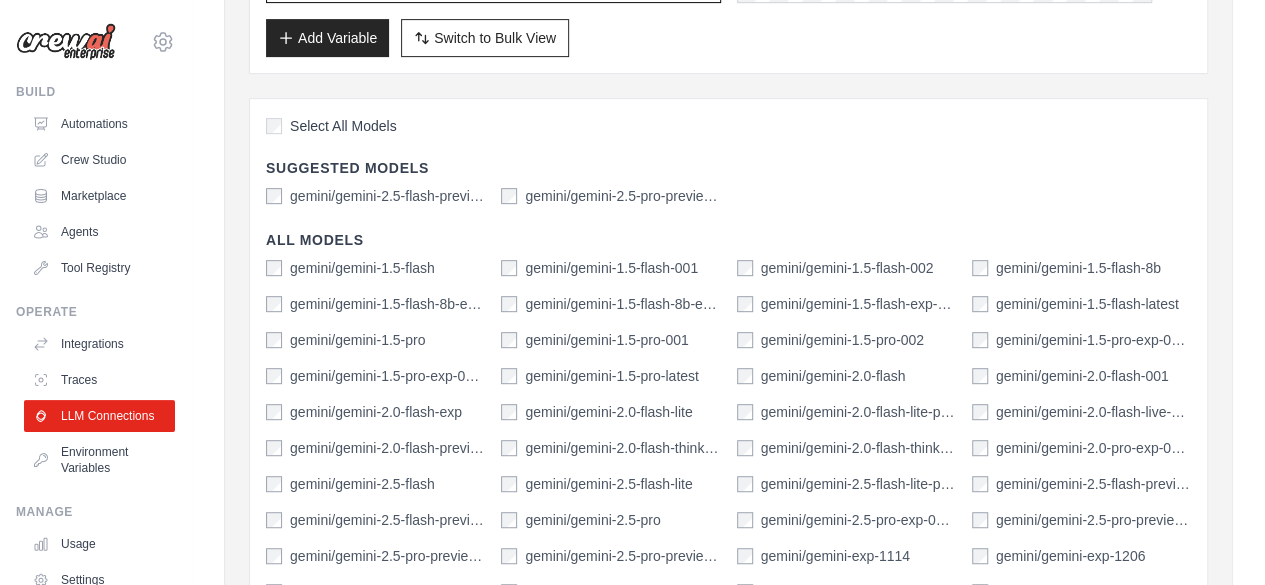 scroll, scrollTop: 370, scrollLeft: 0, axis: vertical 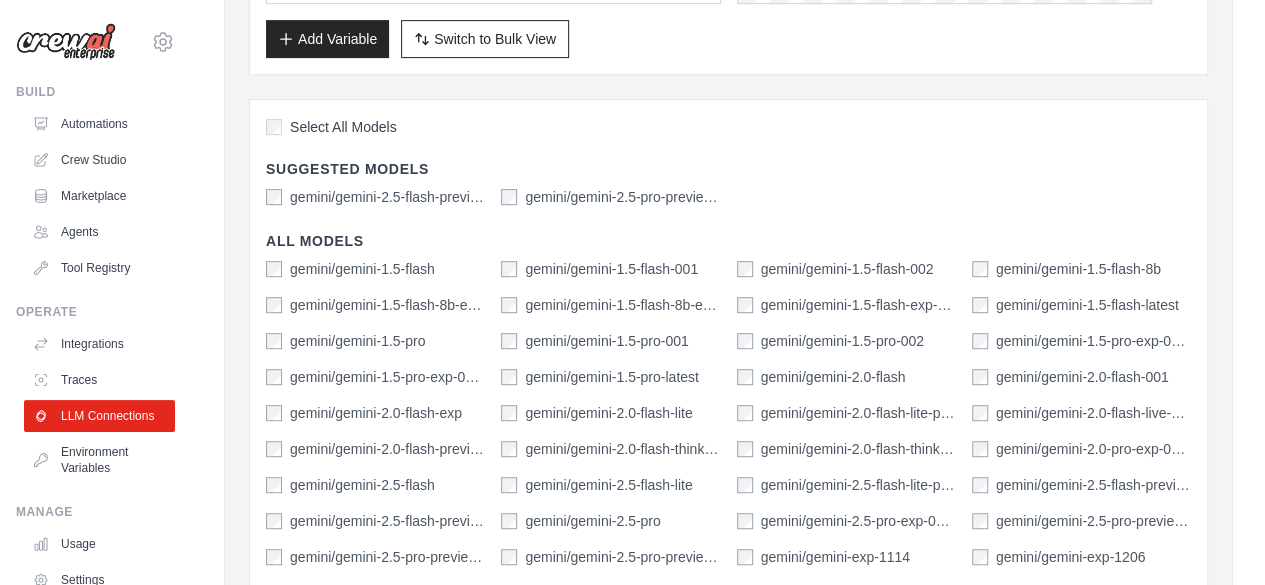 click on "Select All Models
Suggested Models gemini/gemini-2.5-flash-preview-04-17 gemini/gemini-2.5-pro-preview-03-25 All Models gemini/gemini-1.5-flash gemini/gemini-1.5-flash-001 gemini/gemini-1.5-flash-002 gemini/gemini-1.5-flash-8b gemini/gemini-1.5-flash-8b-exp-0827 gemini/gemini-1.5-flash-8b-exp-0924 gemini/gemini-1.5-flash-exp-0827 gemini/gemini-1.5-flash-latest gemini/gemini-1.5-pro gemini/gemini-1.5-pro-001 gemini/gemini-1.5-pro-002 gemini/gemini-1.5-pro-exp-0801 gemini/gemini-1.5-pro-exp-0827 gemini/gemini-1.5-pro-latest gemini/gemini-2.0-flash gemini/gemini-2.0-flash-001 gemini/gemini-2.0-flash-exp gemini/gemini-2.0-flash-lite gemini/gemini-2.0-flash-lite-preview-02-05 gemini/gemini-2.0-flash-live-001 gemini/gemini-2.0-flash-preview-image-generation gemini/gemini-2.0-flash-thinking-exp gemini/gemini-2.0-flash-thinking-exp-01-21 gemini/gemini-2.0-pro-exp-02-05 gemini/gemini-2.5-flash gemini/gemini-2.5-flash-lite gemini/gemini-2.5-flash-lite-preview-06-17" at bounding box center (728, 446) 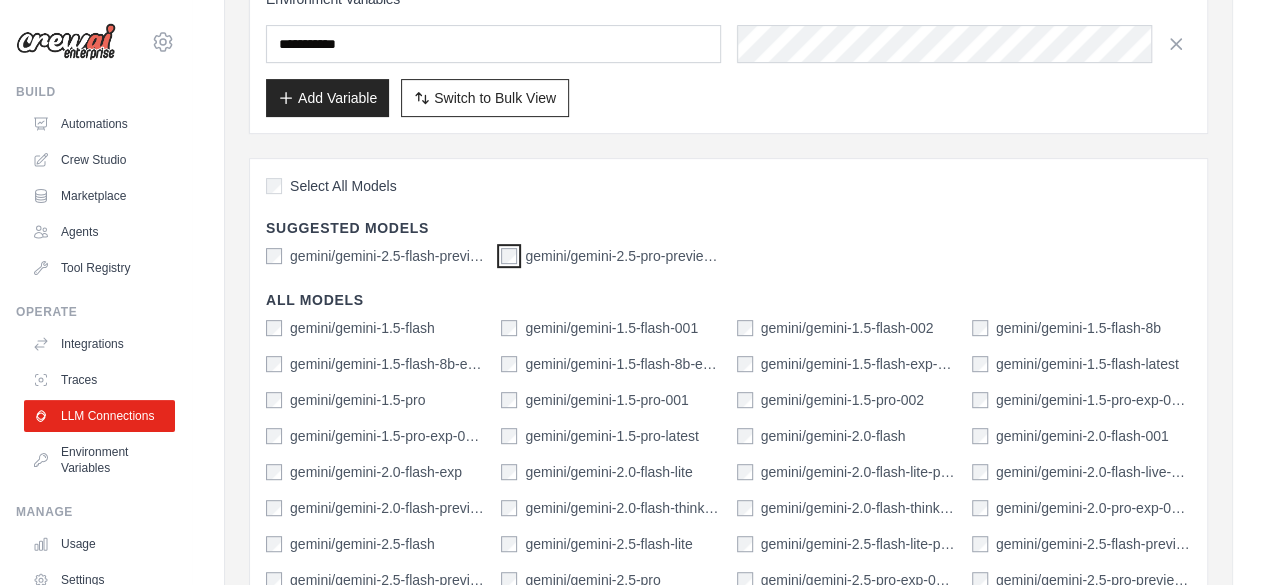 scroll, scrollTop: 0, scrollLeft: 0, axis: both 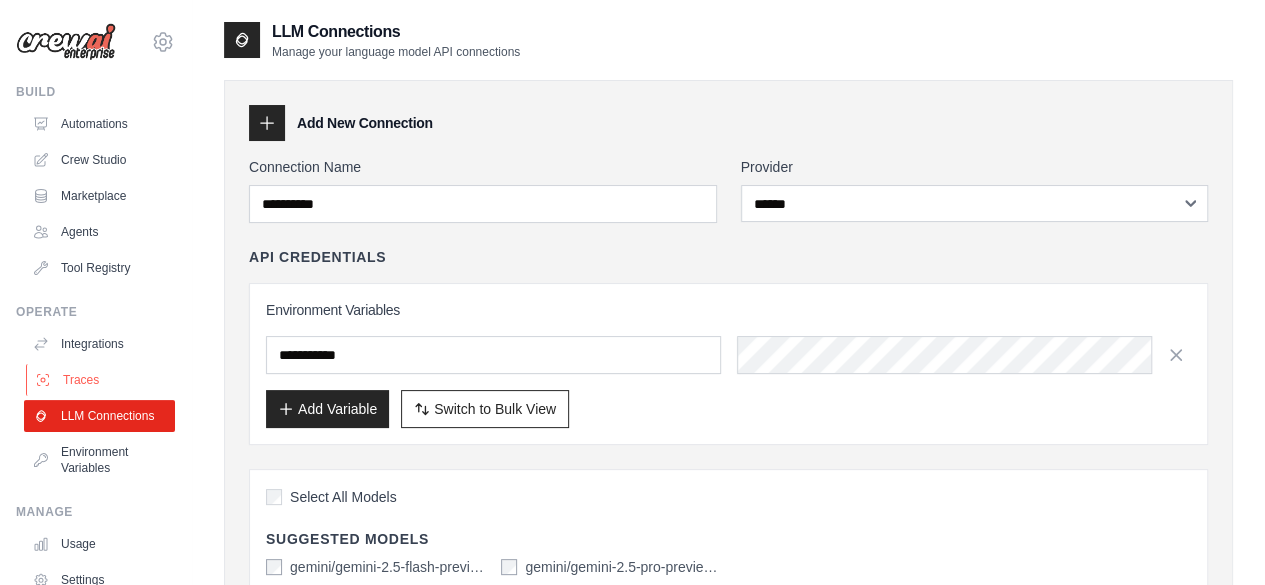 click on "Traces" at bounding box center (101, 380) 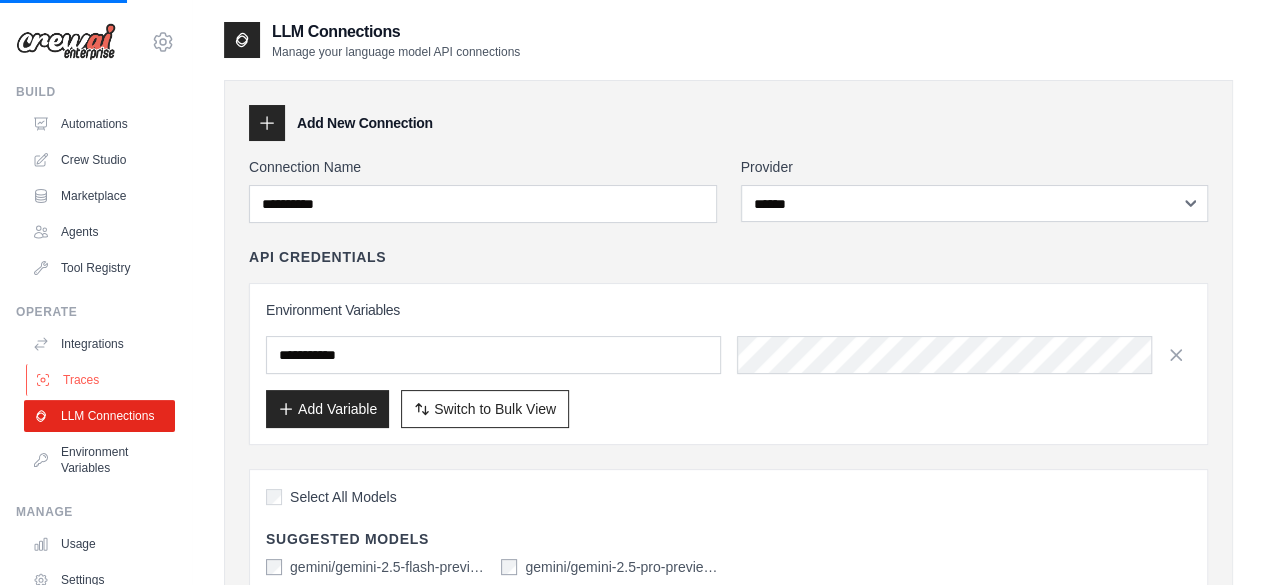 click on "Traces" at bounding box center (101, 380) 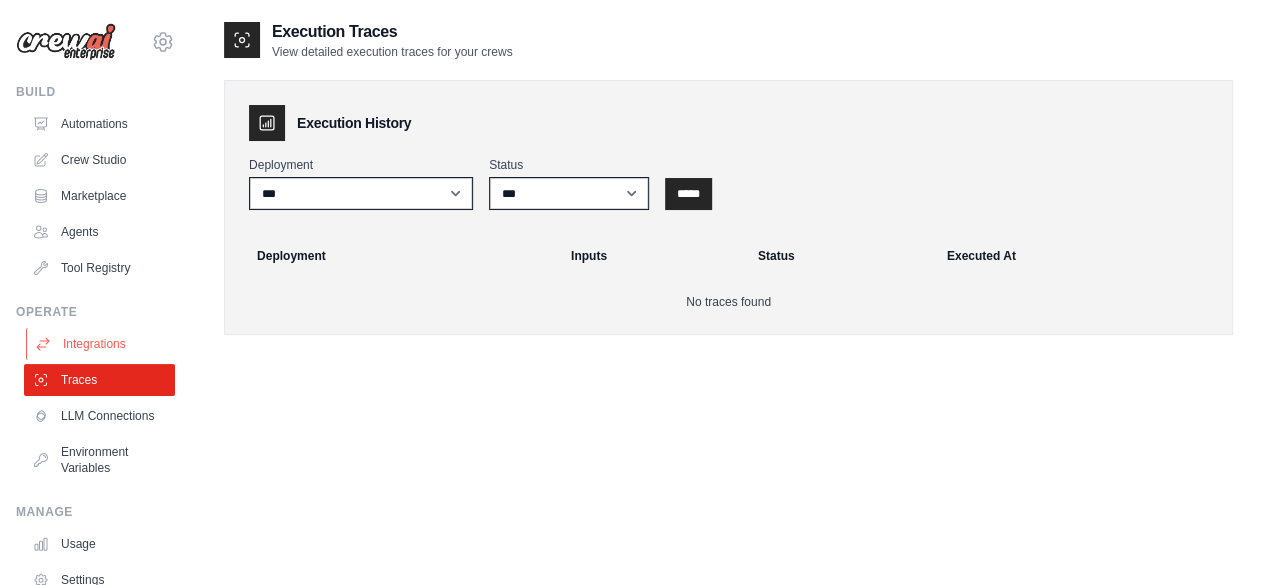 click on "Integrations" at bounding box center (101, 344) 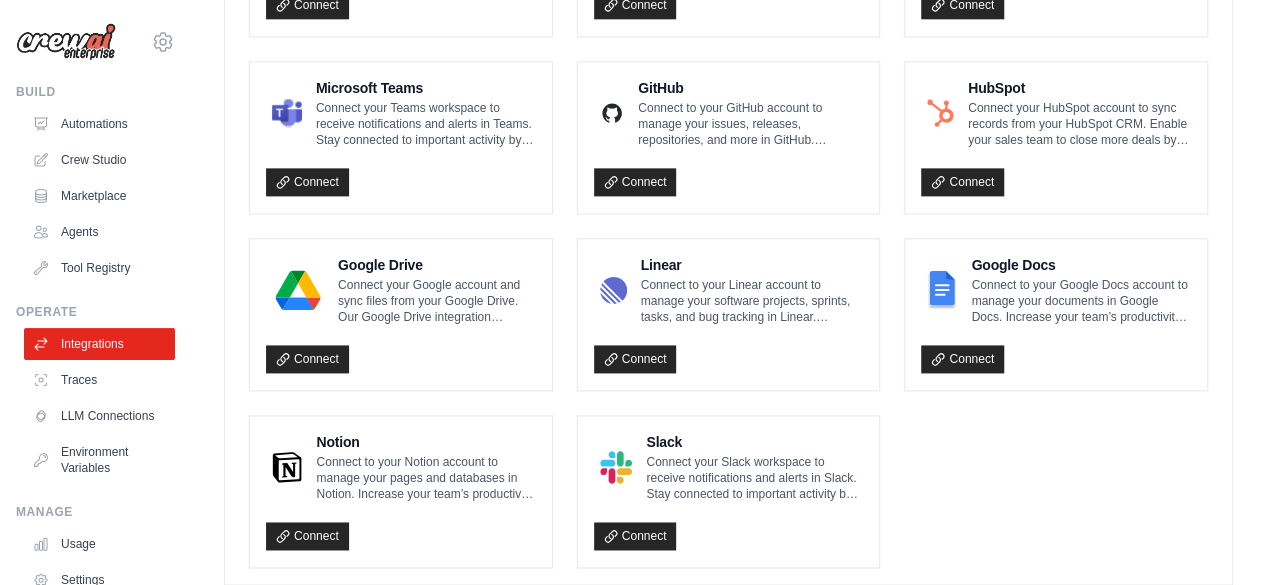 scroll, scrollTop: 1287, scrollLeft: 0, axis: vertical 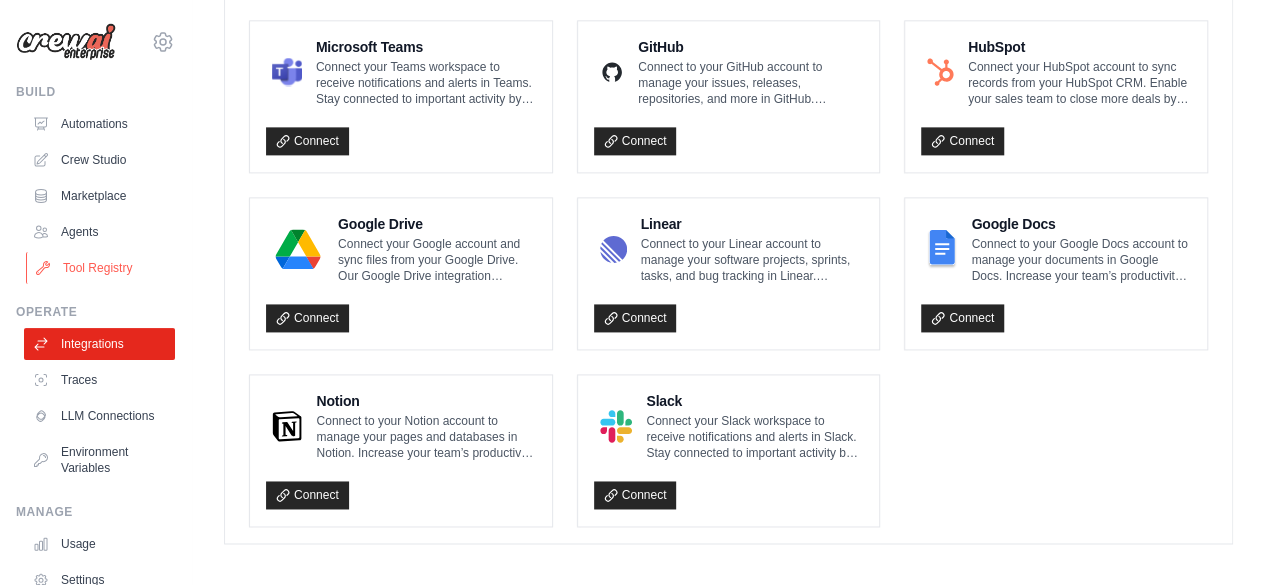 click on "Tool Registry" at bounding box center (101, 268) 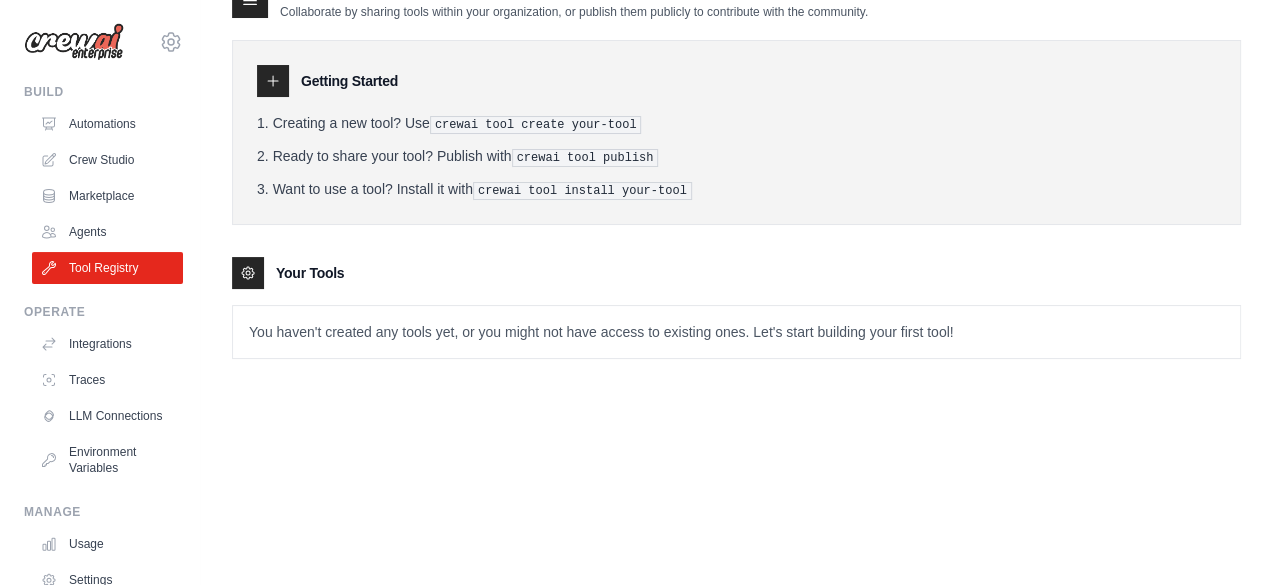 scroll, scrollTop: 0, scrollLeft: 0, axis: both 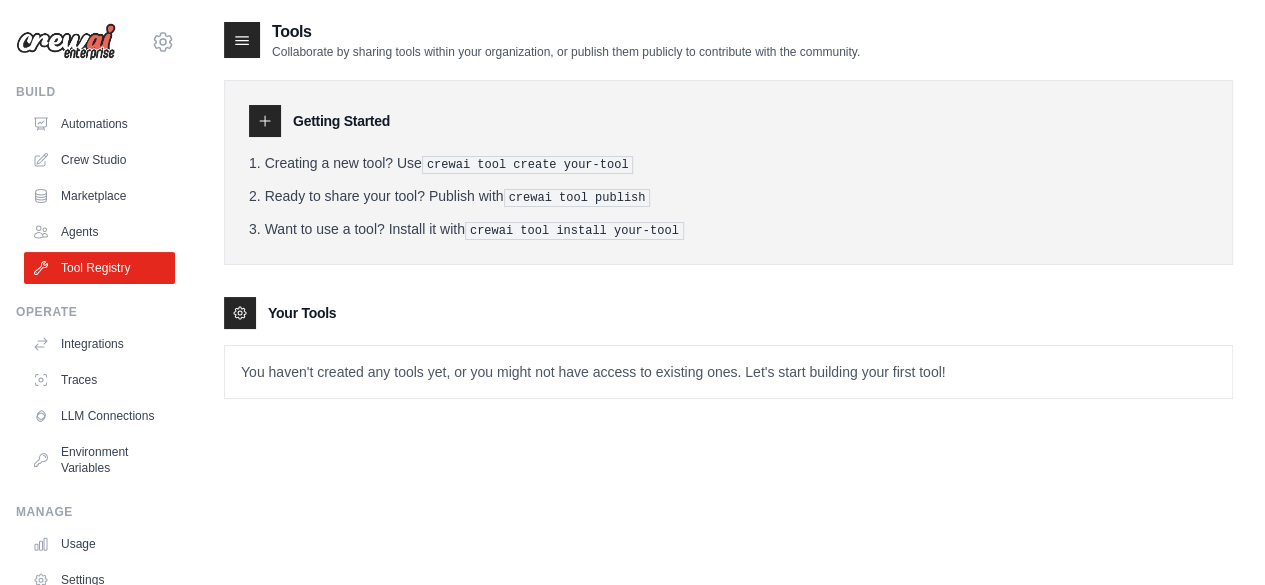 click on "You haven't created any tools yet, or you might not have access to
existing ones. Let's start building your first tool!" at bounding box center [728, 372] 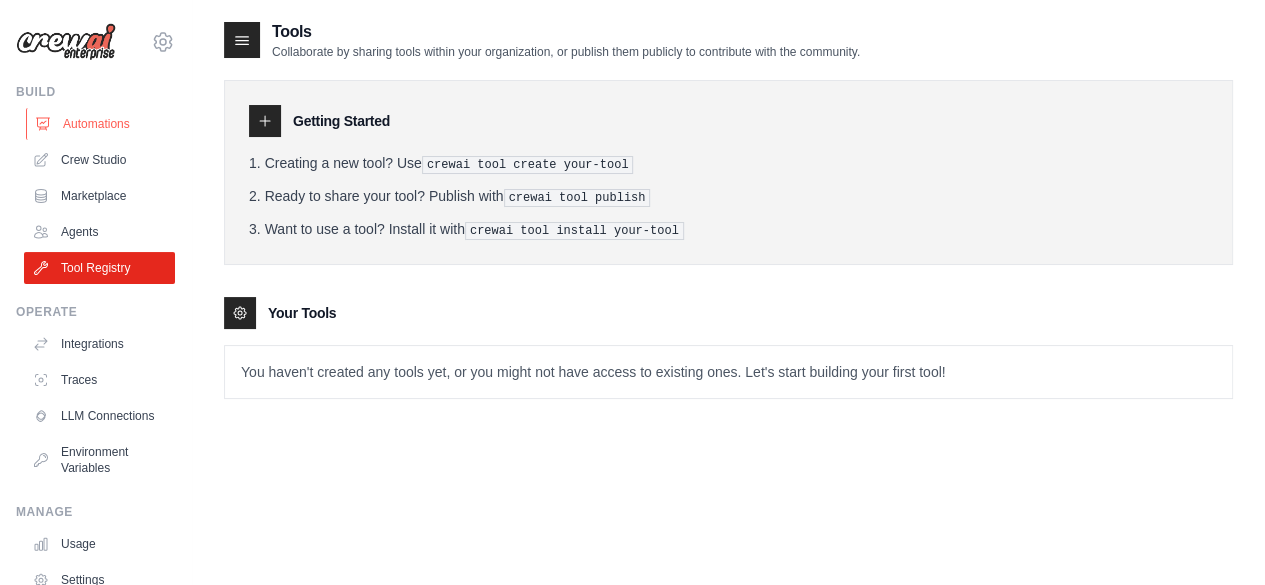 click on "Automations" at bounding box center [101, 124] 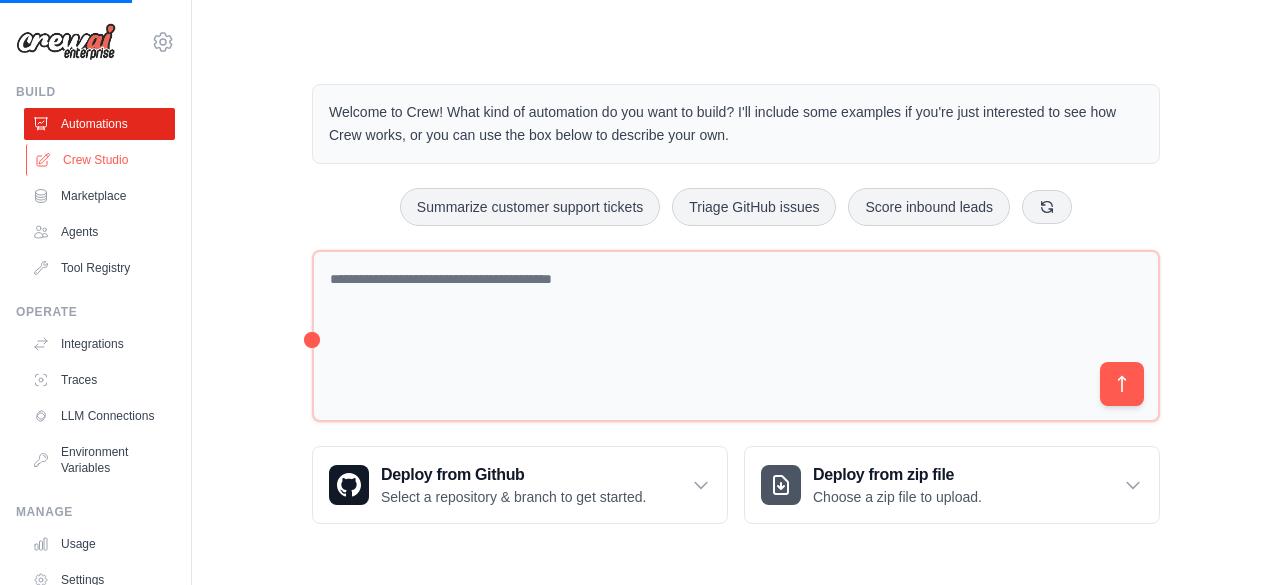 click on "Crew Studio" at bounding box center (101, 160) 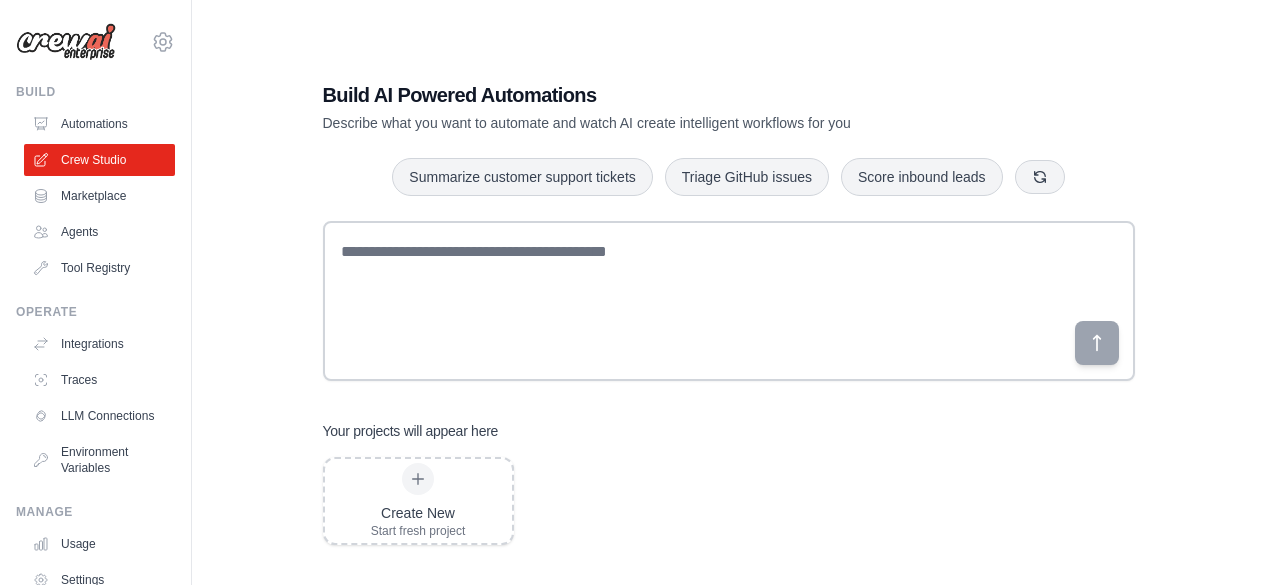 scroll, scrollTop: 0, scrollLeft: 0, axis: both 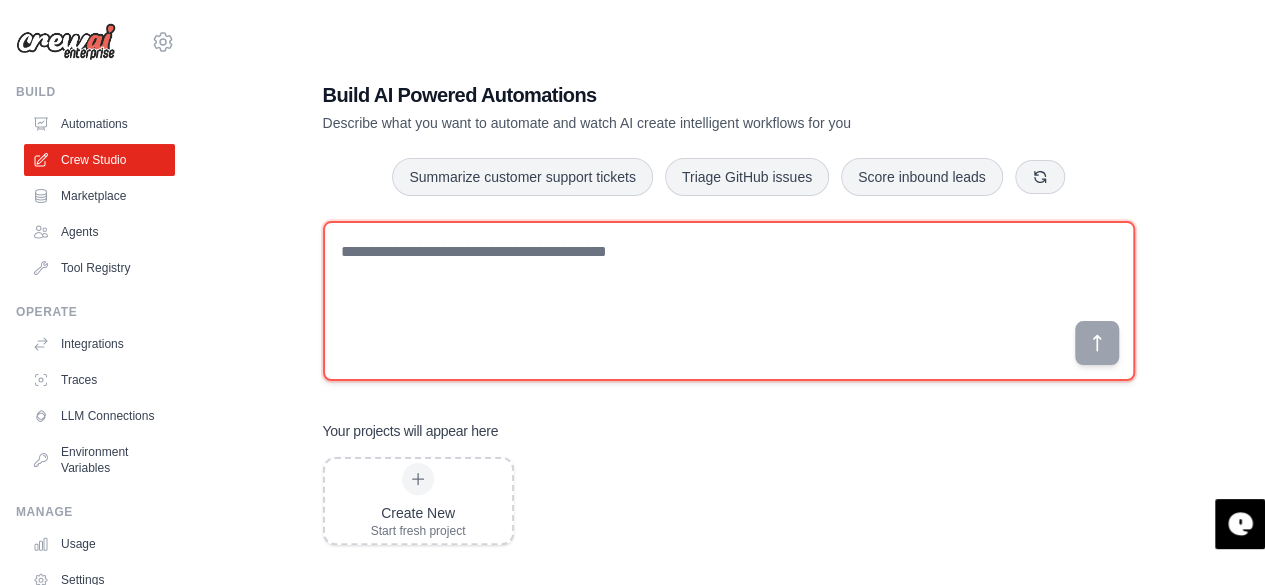 click at bounding box center (729, 301) 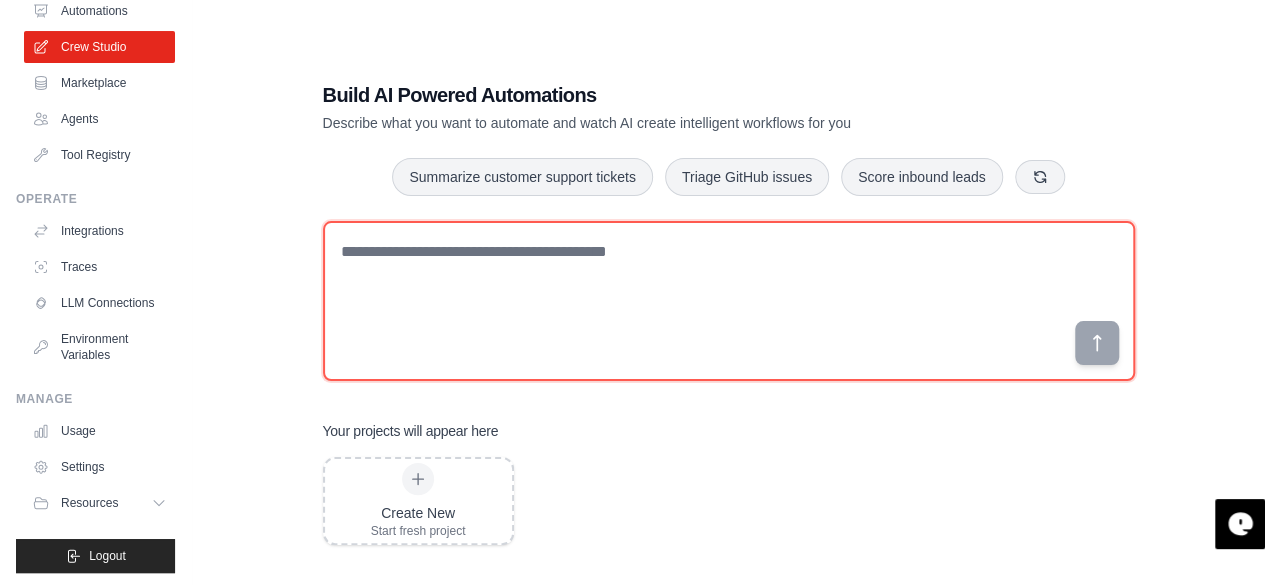 scroll, scrollTop: 132, scrollLeft: 0, axis: vertical 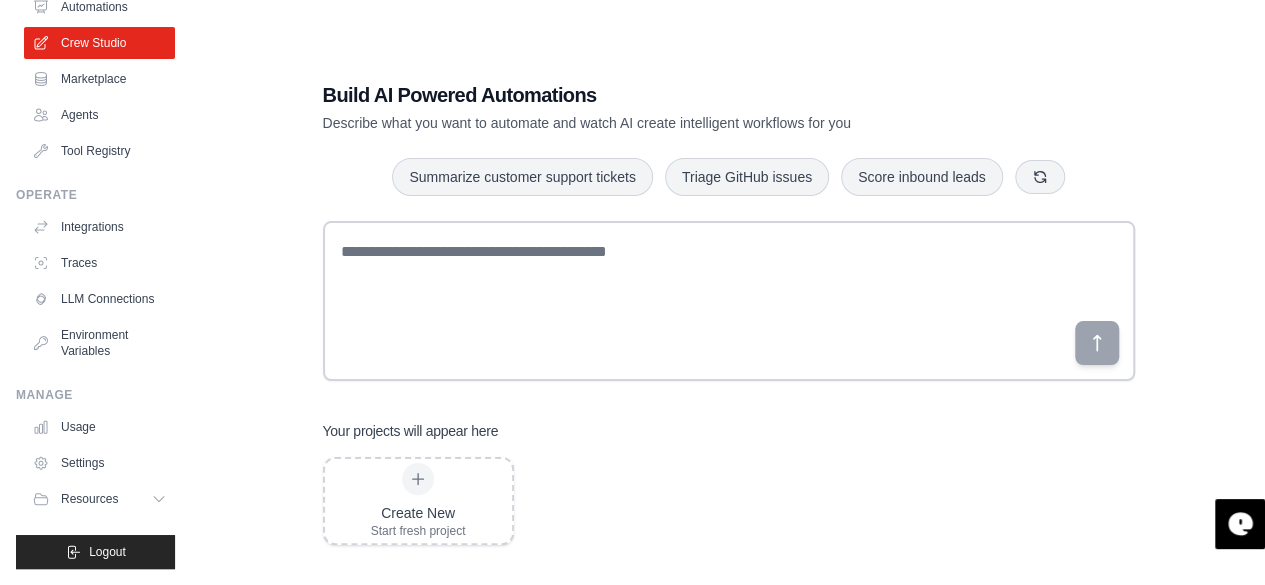 click on "Describe what you want to automate and watch AI create intelligent workflows for you" at bounding box center [659, 123] 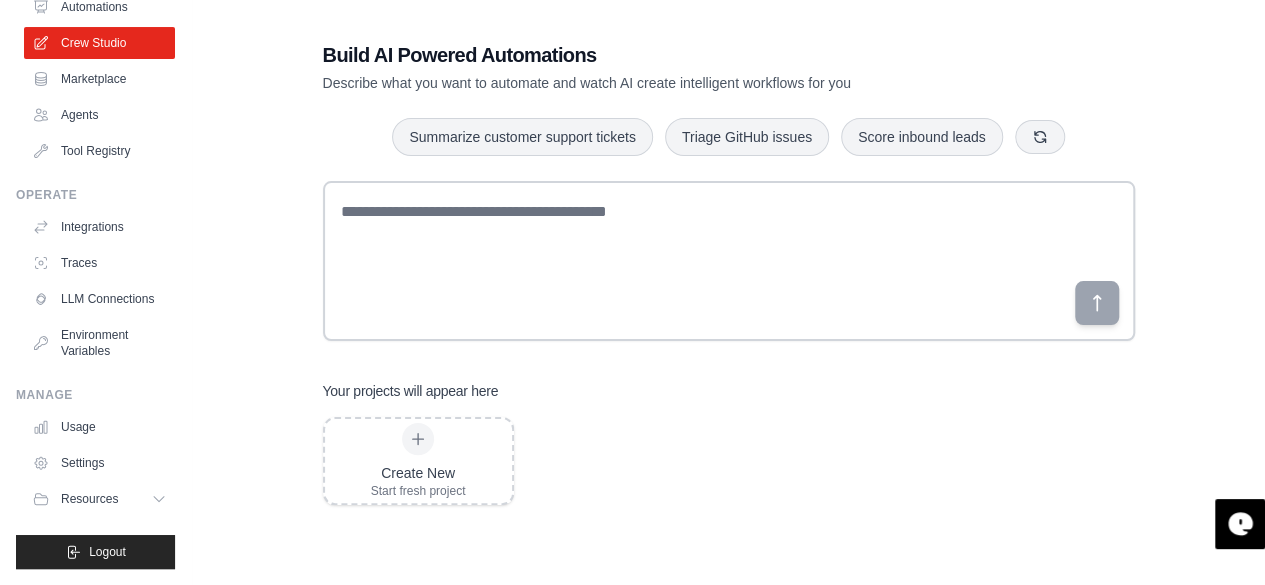 scroll, scrollTop: 4, scrollLeft: 0, axis: vertical 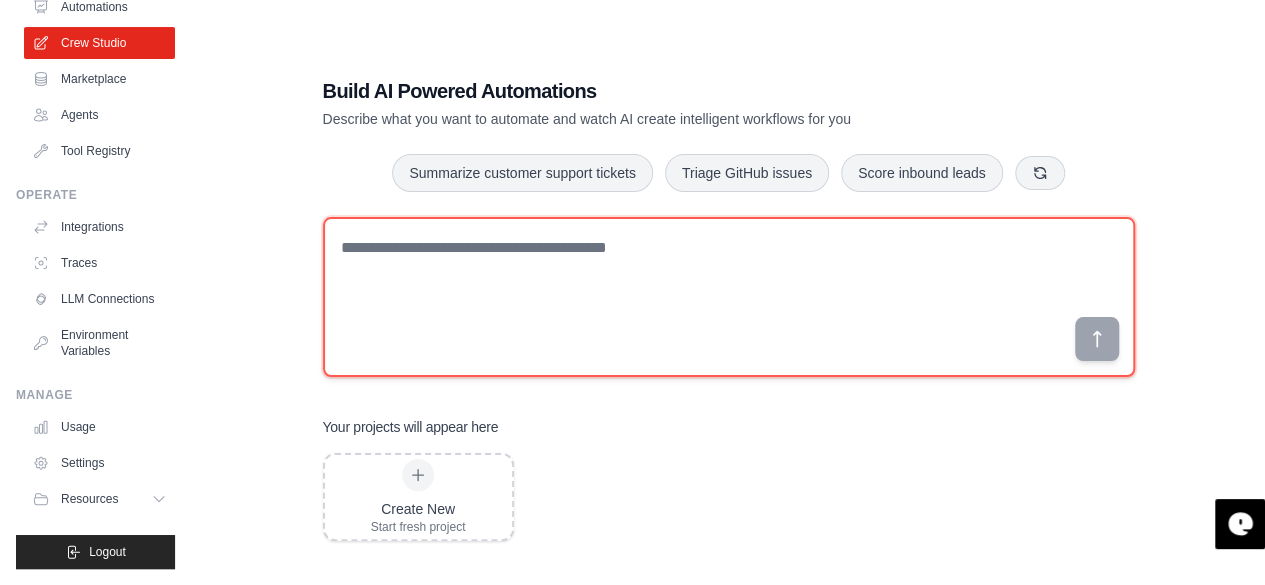 click at bounding box center [729, 297] 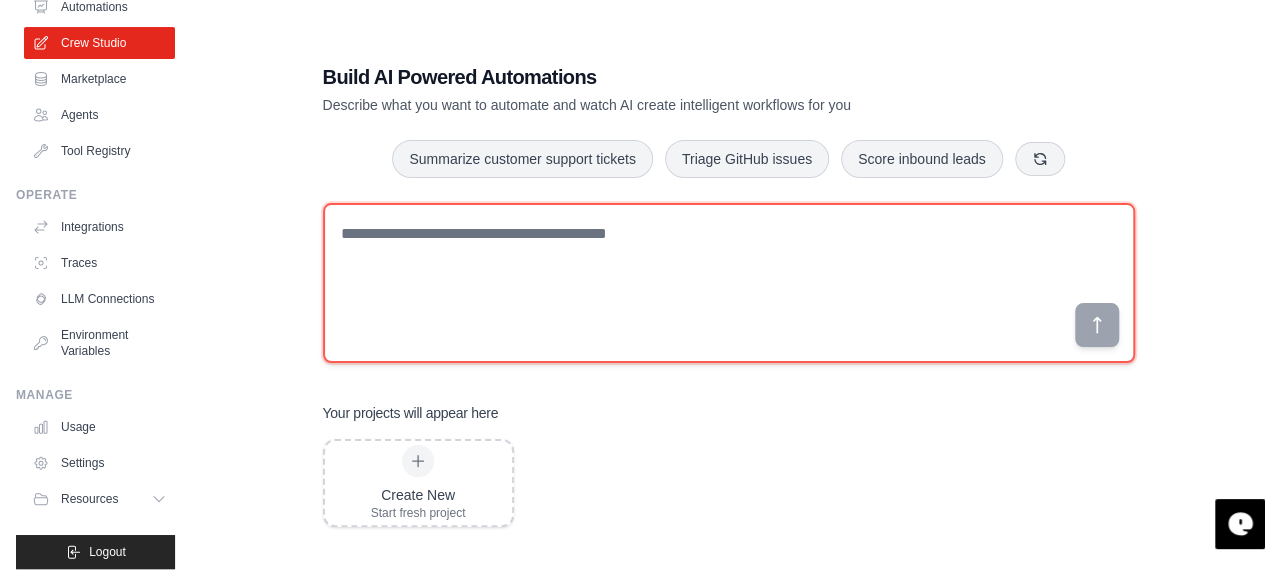 scroll, scrollTop: 0, scrollLeft: 0, axis: both 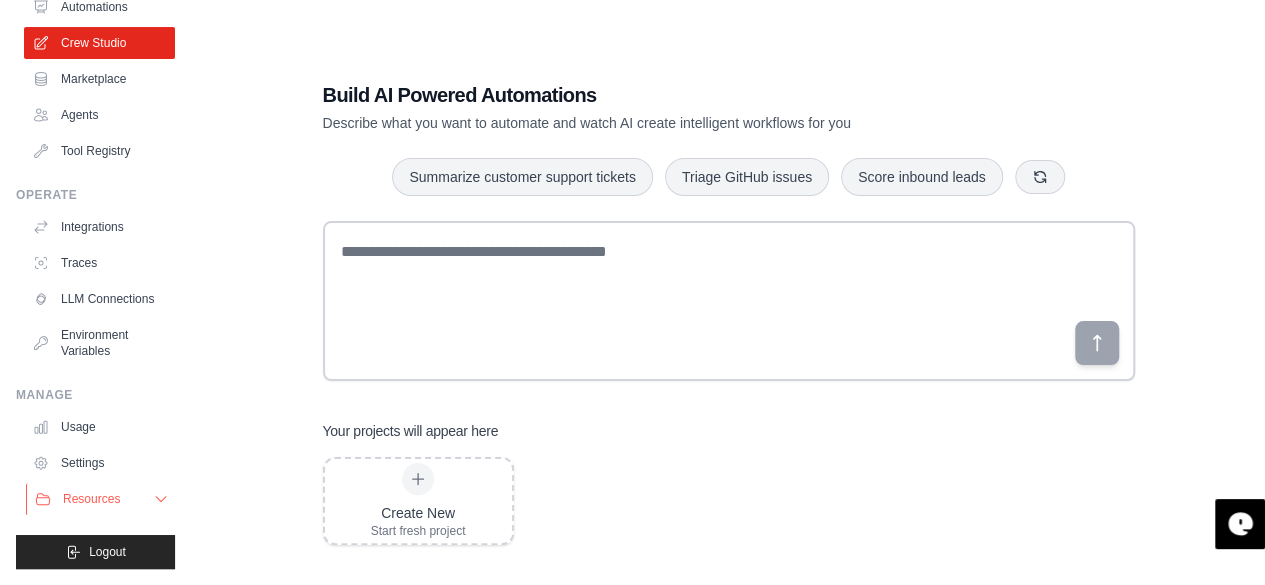 click on "Resources" at bounding box center [91, 499] 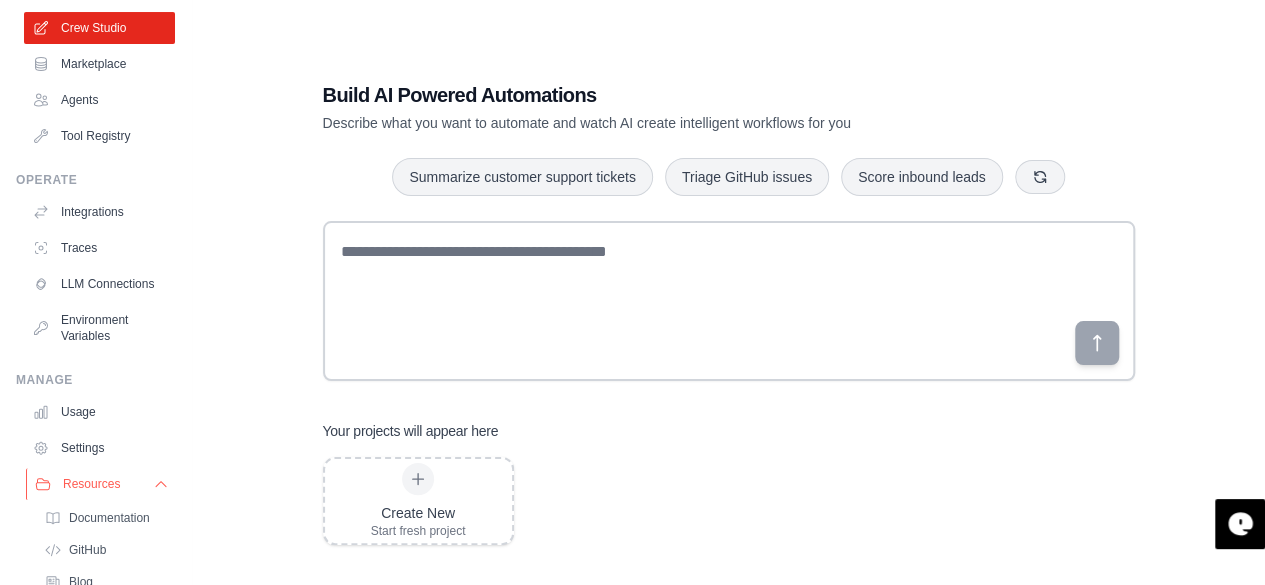 scroll, scrollTop: 260, scrollLeft: 0, axis: vertical 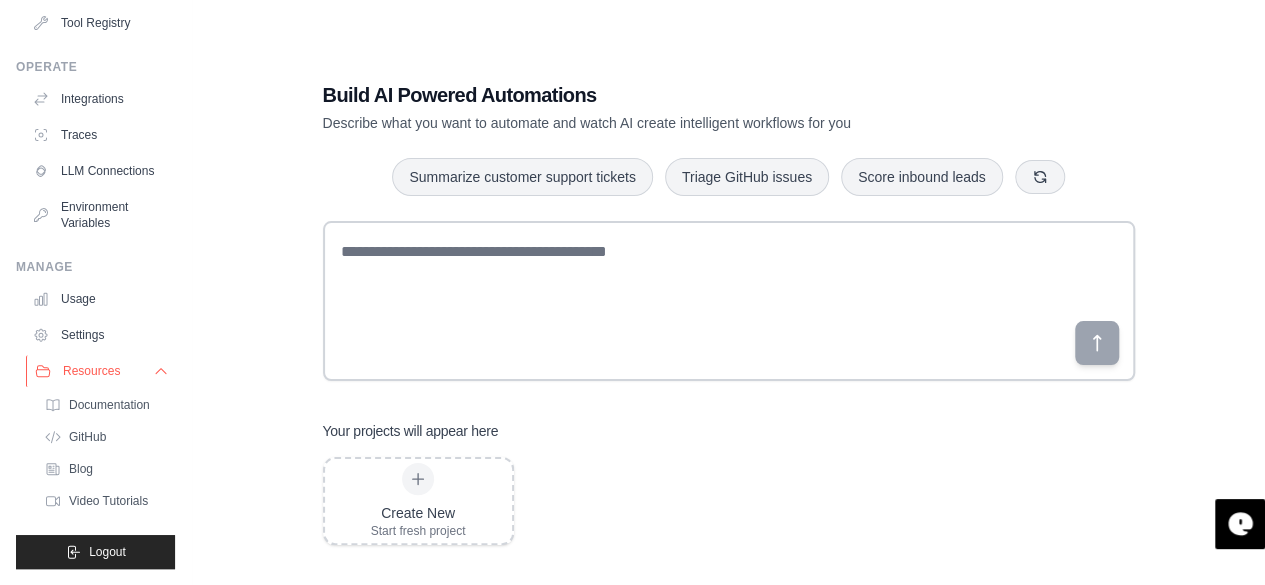 click on "Resources" at bounding box center [101, 371] 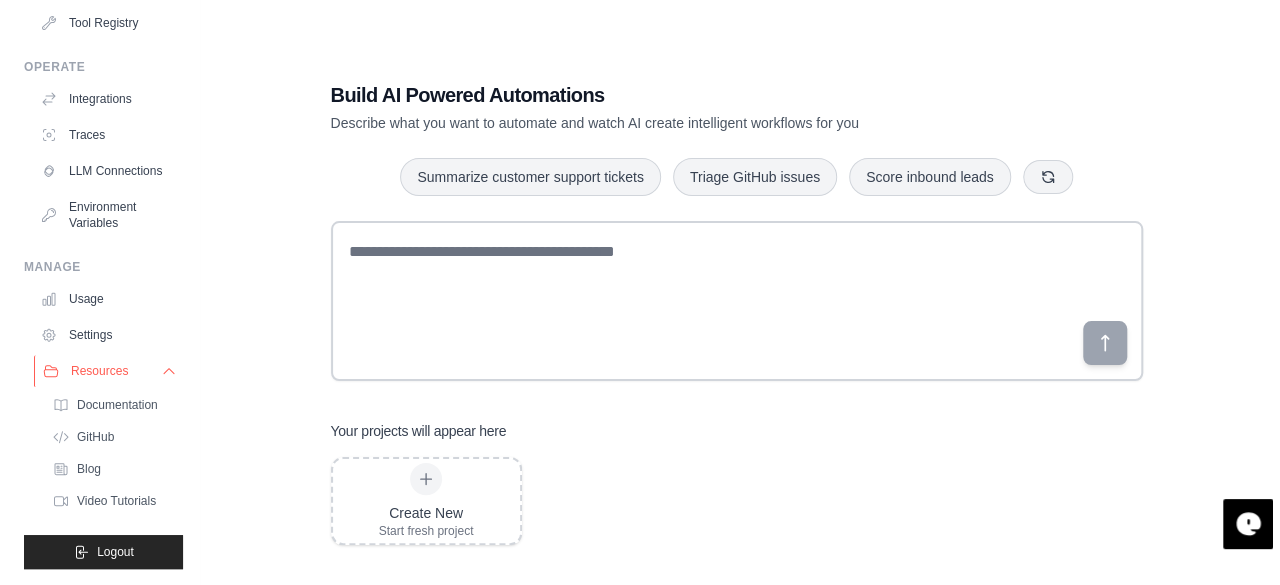 scroll, scrollTop: 132, scrollLeft: 0, axis: vertical 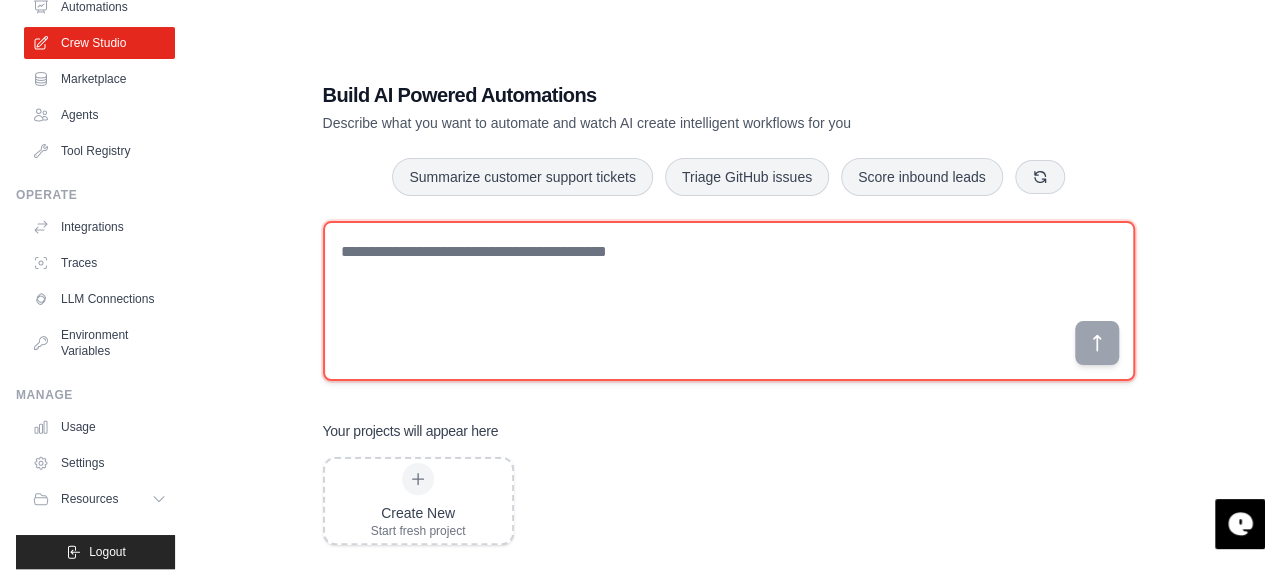 click at bounding box center (729, 301) 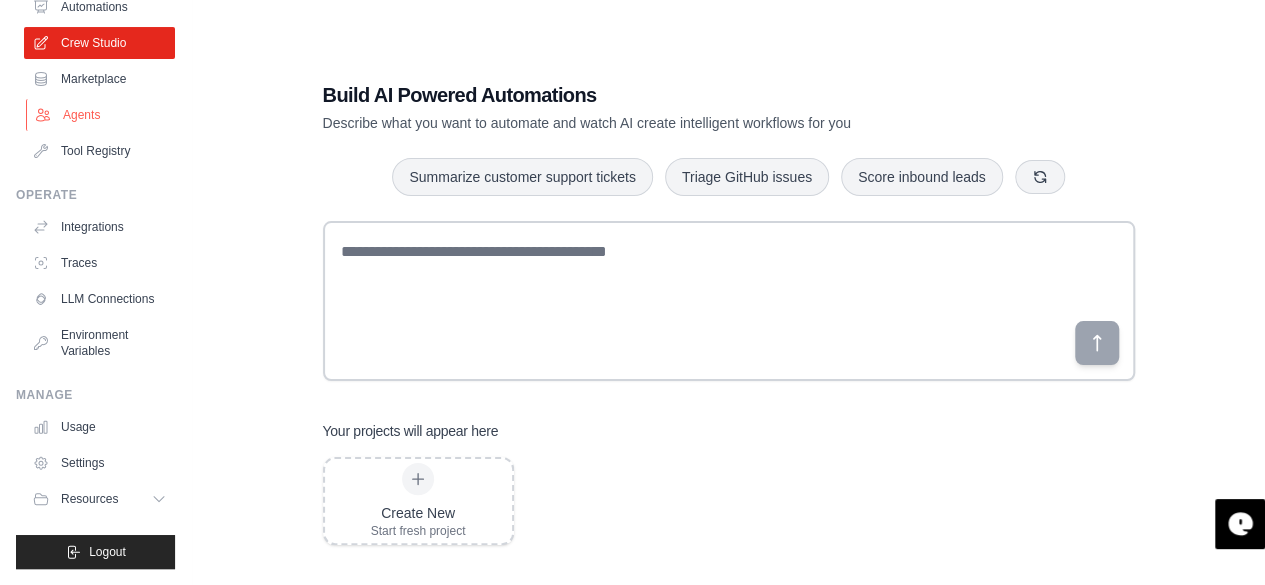 click on "Agents" at bounding box center [101, 115] 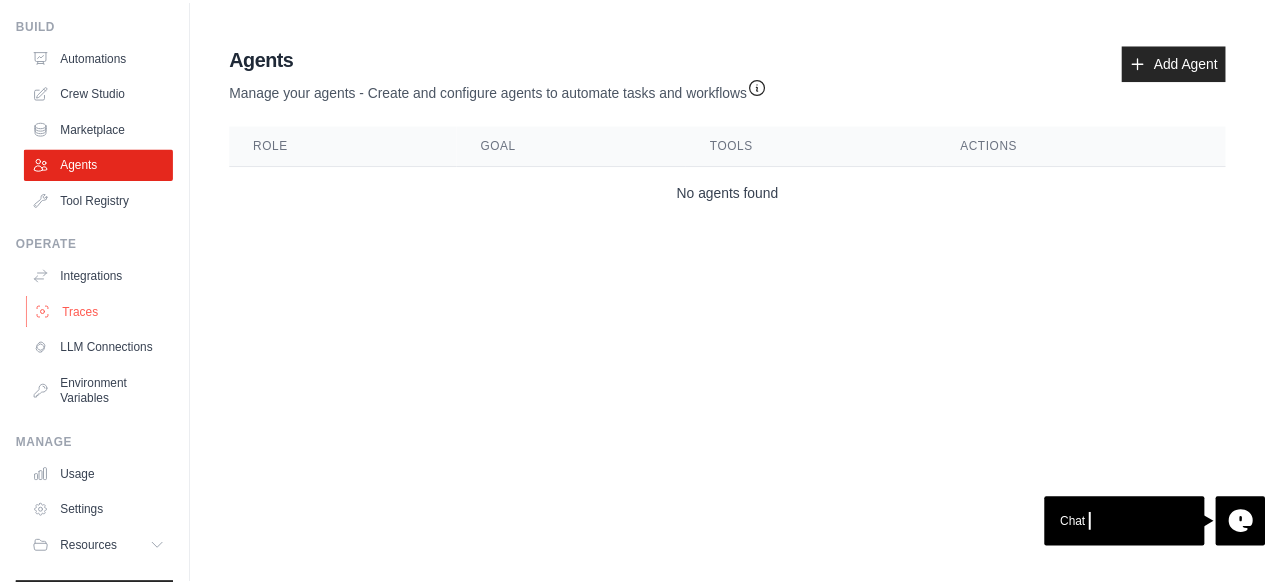 scroll, scrollTop: 132, scrollLeft: 0, axis: vertical 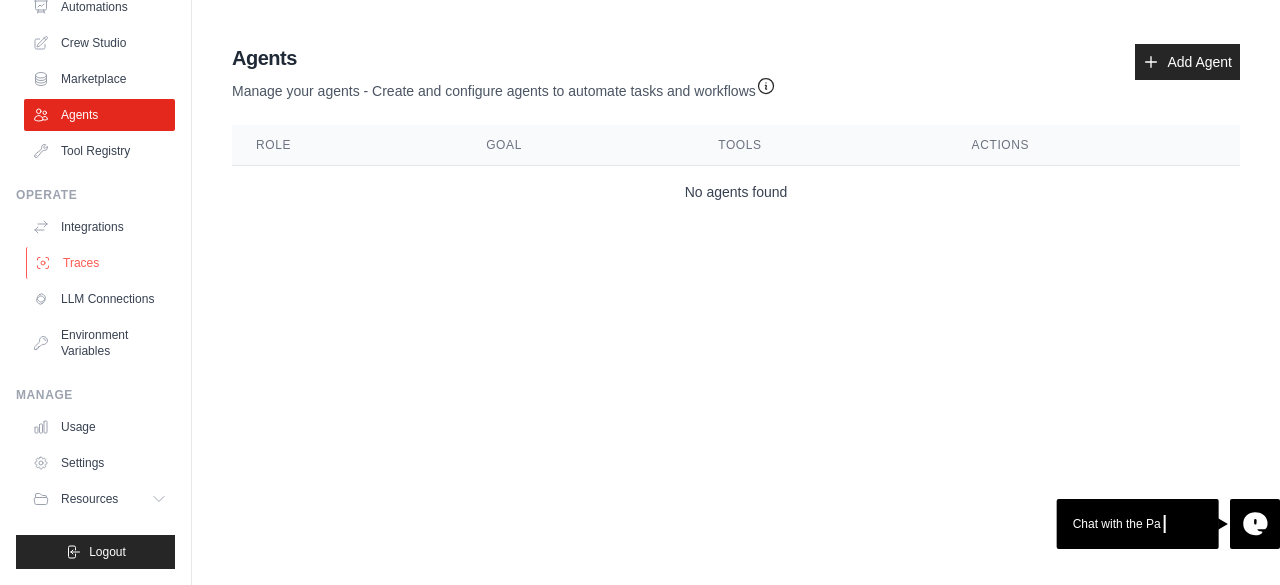 click on "Traces" at bounding box center [101, 263] 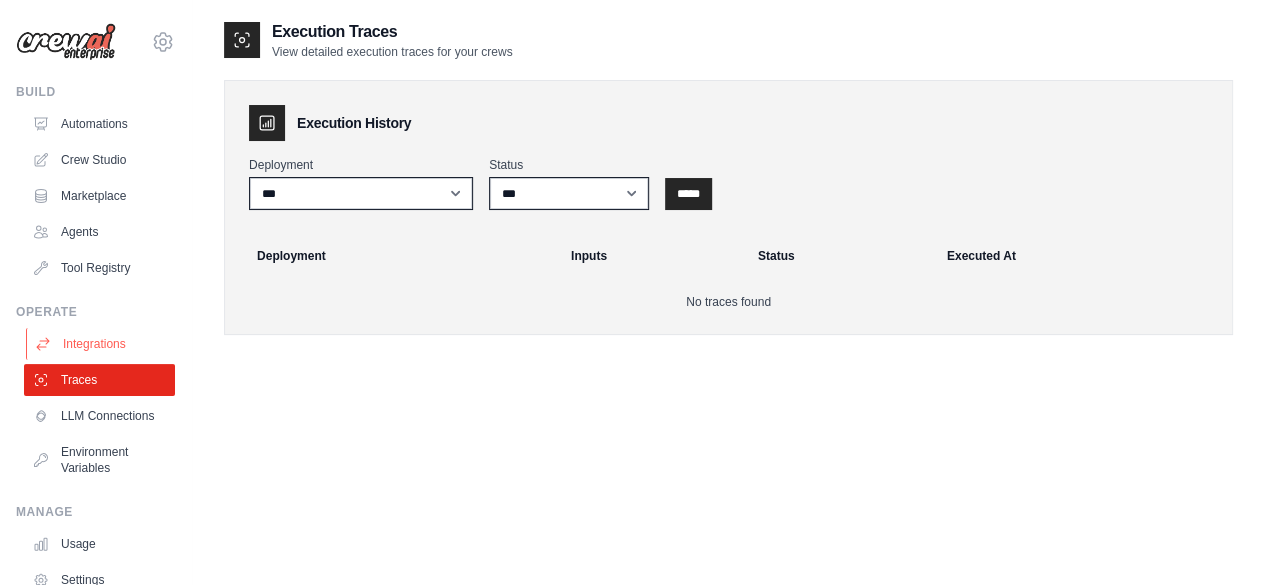 click on "Integrations" at bounding box center (101, 344) 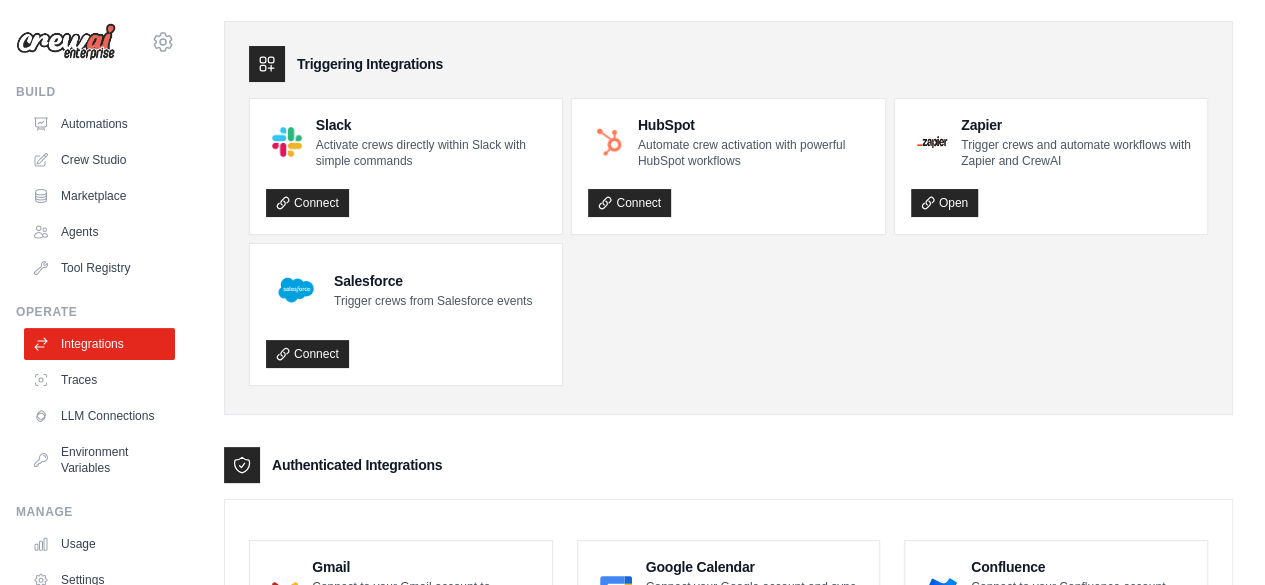 scroll, scrollTop: 0, scrollLeft: 0, axis: both 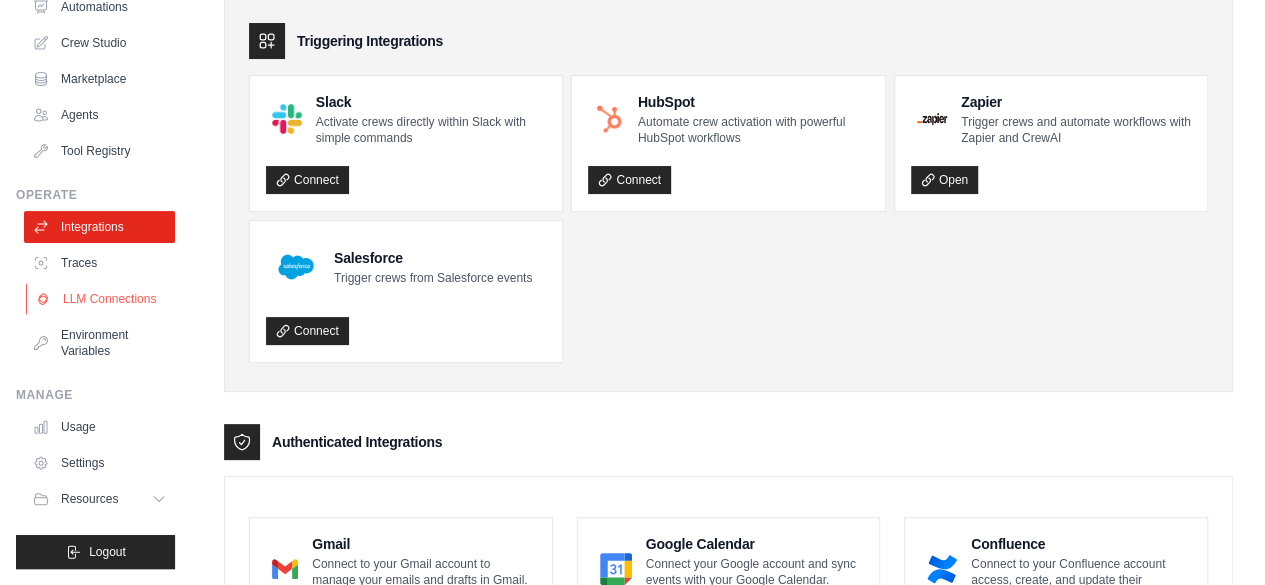 click on "LLM Connections" at bounding box center [101, 299] 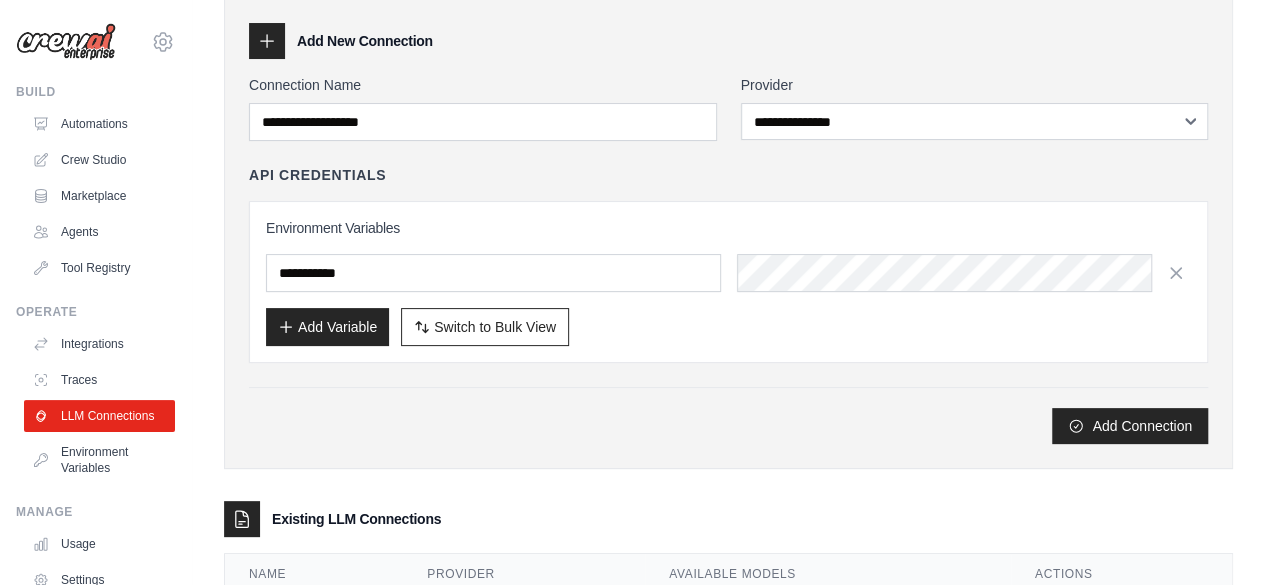 scroll, scrollTop: 0, scrollLeft: 0, axis: both 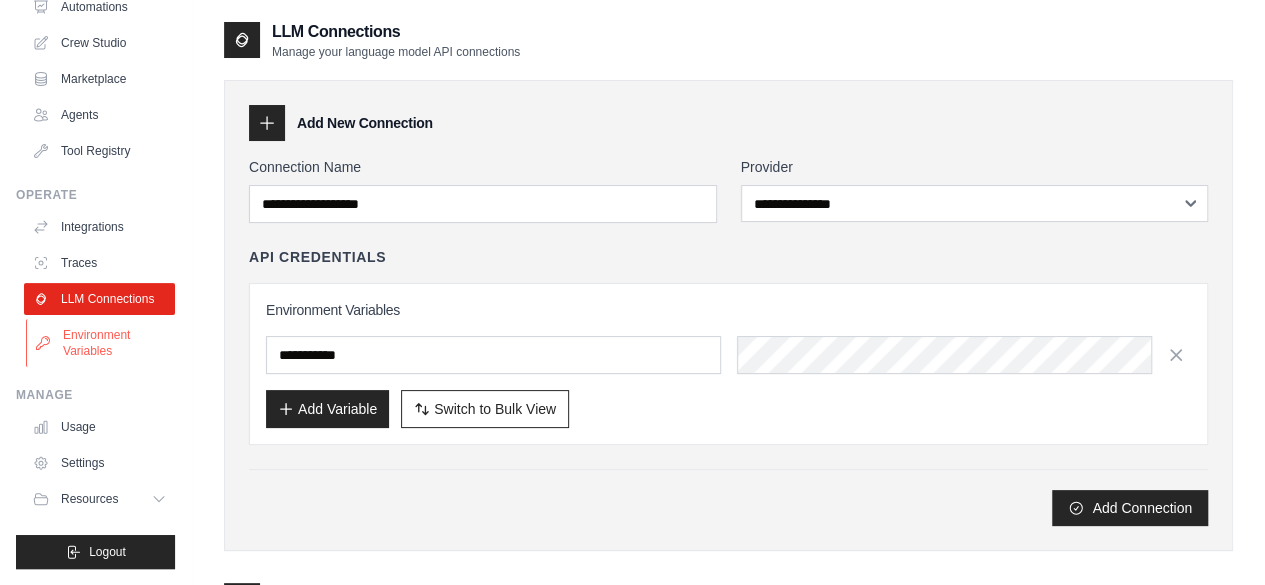 click on "Environment Variables" at bounding box center [101, 343] 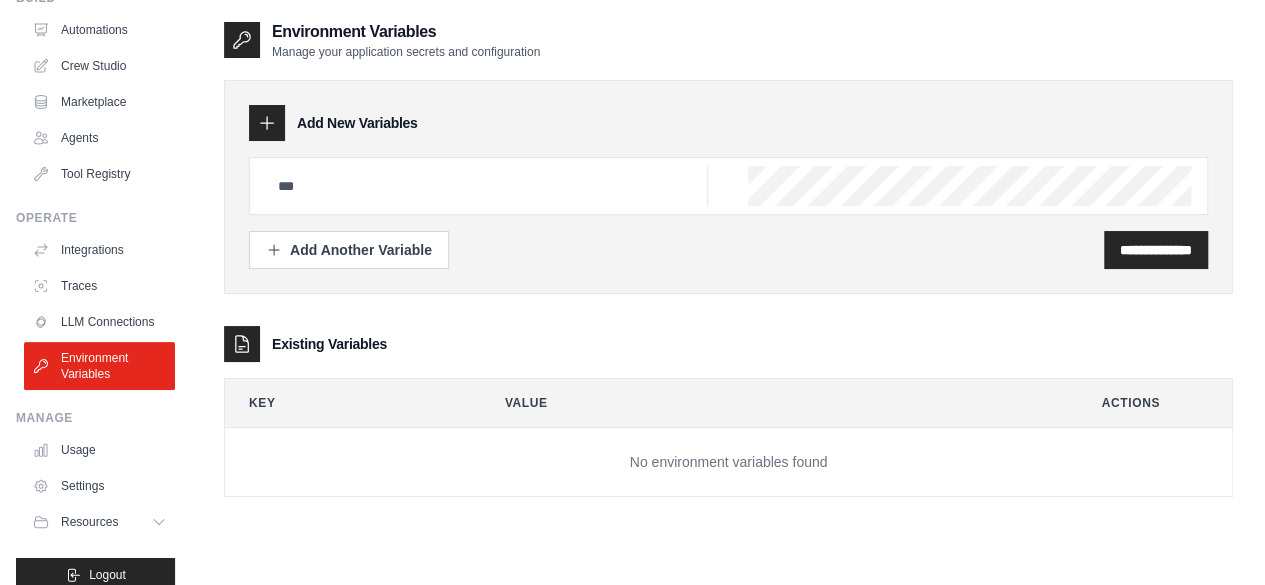 scroll, scrollTop: 132, scrollLeft: 0, axis: vertical 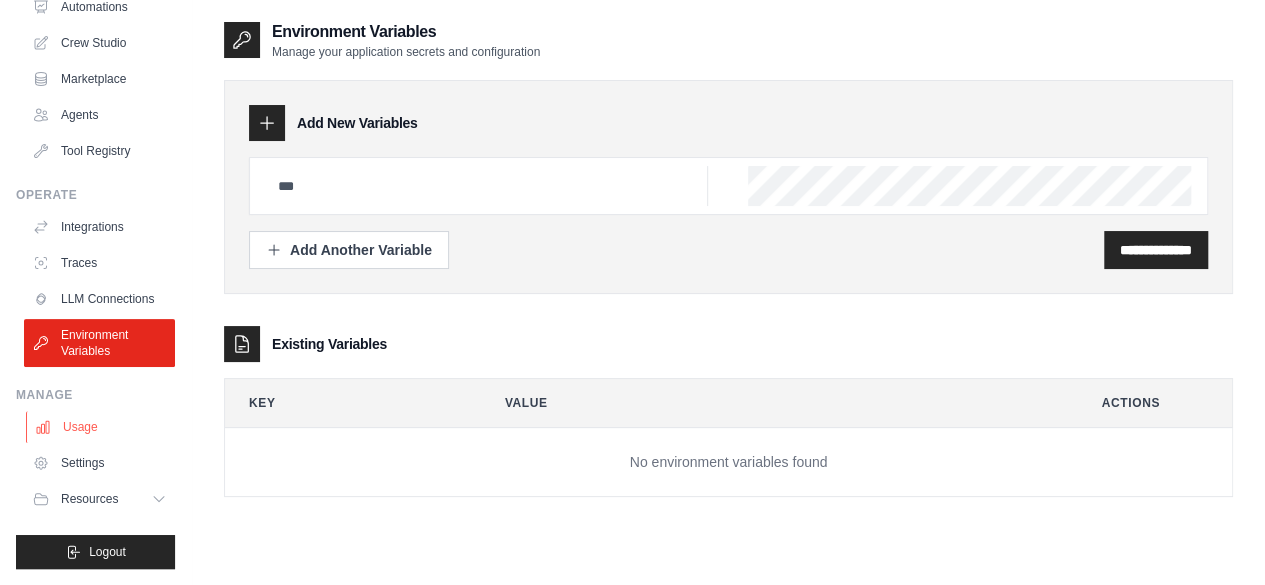 click on "Usage" at bounding box center (101, 427) 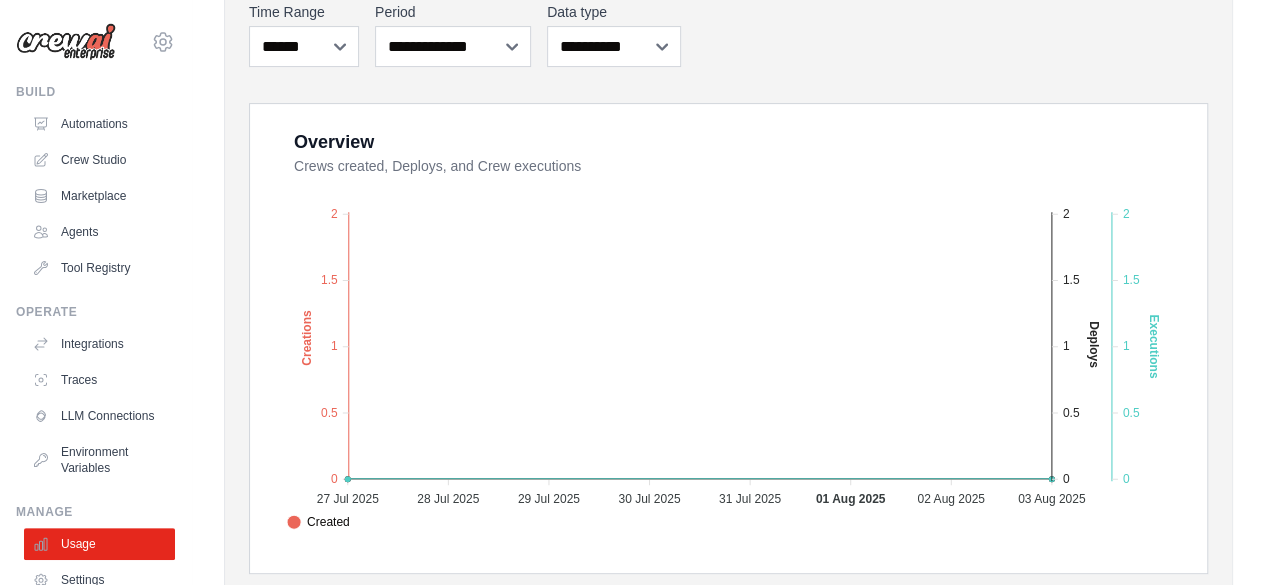 scroll, scrollTop: 277, scrollLeft: 0, axis: vertical 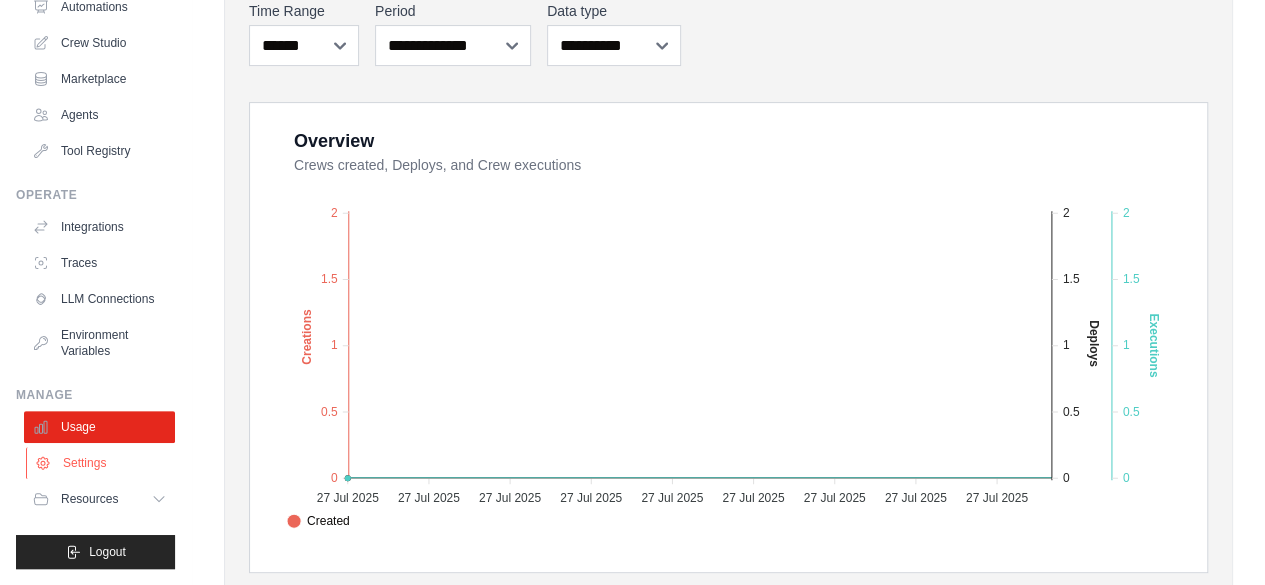 click on "Settings" at bounding box center (101, 463) 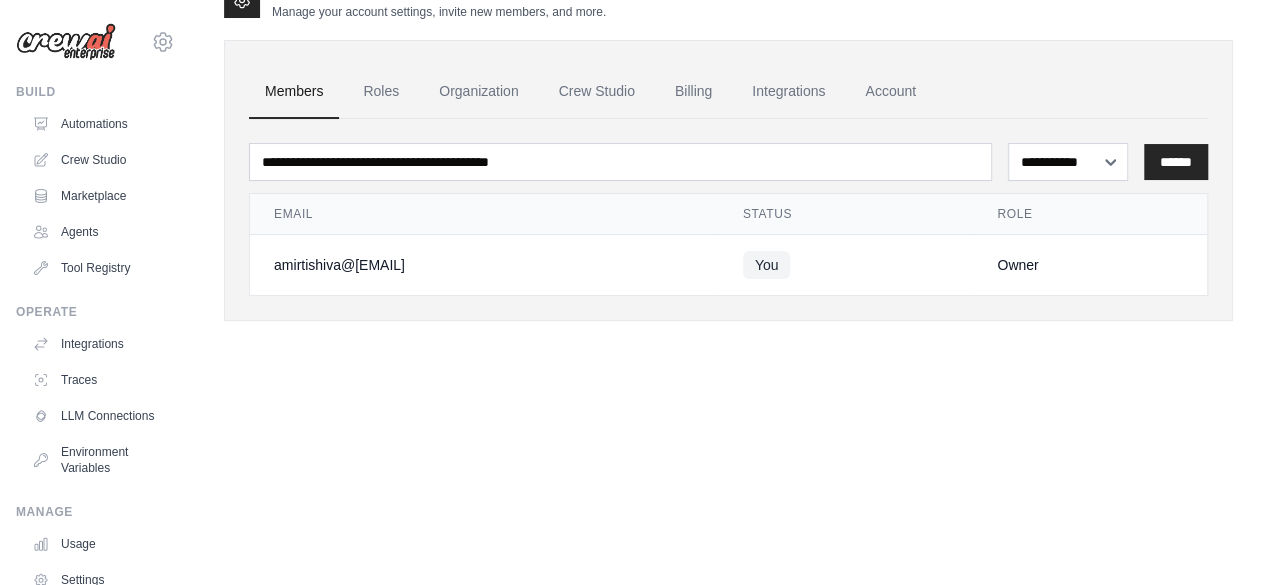 scroll, scrollTop: 0, scrollLeft: 0, axis: both 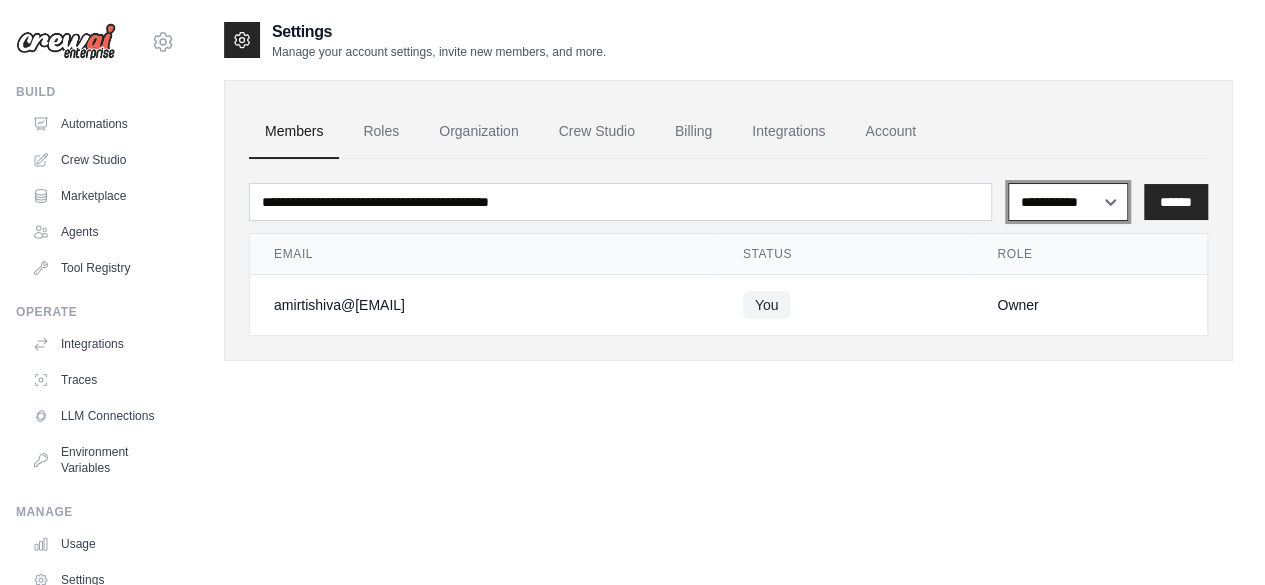 click on "**********" at bounding box center [1068, 201] 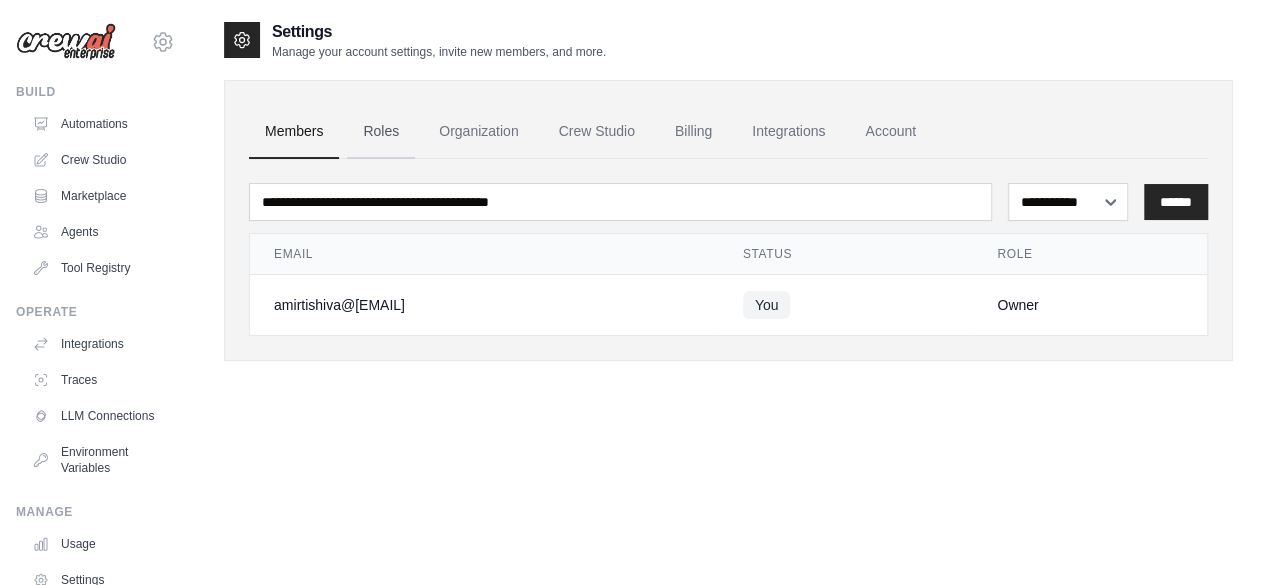 click on "Roles" at bounding box center [381, 132] 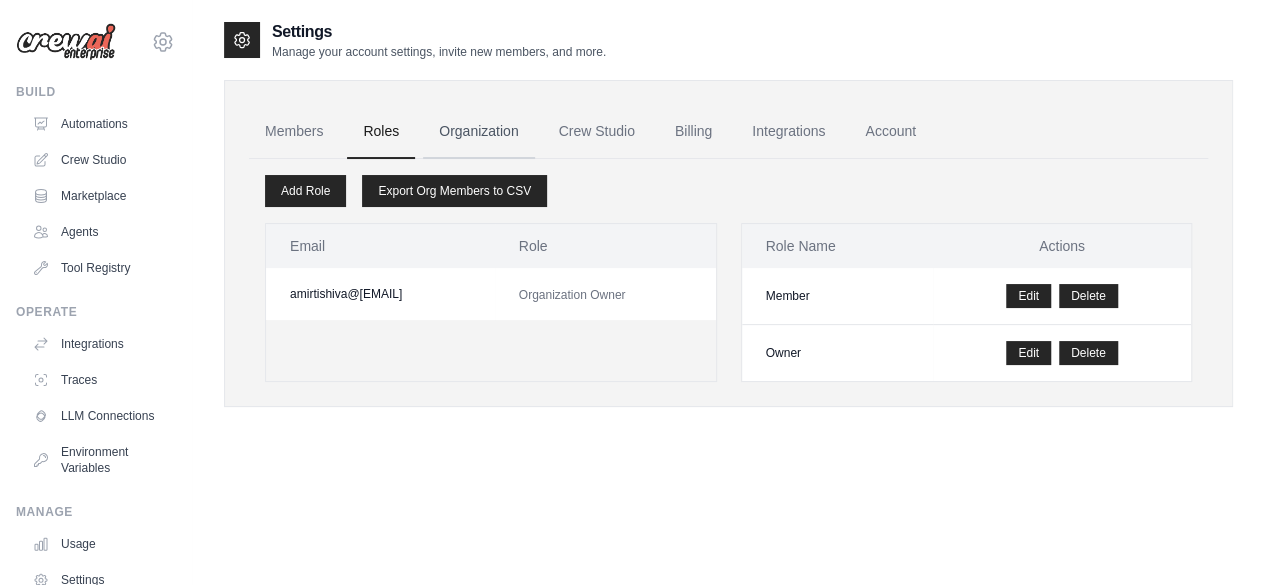 click on "Organization" at bounding box center (478, 132) 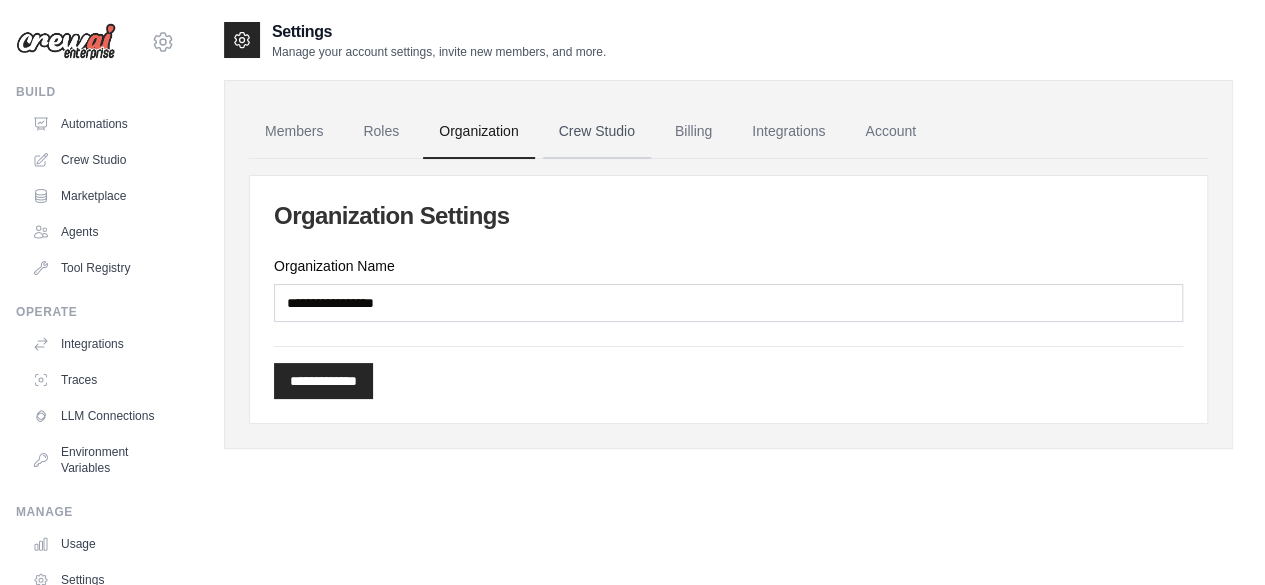 click on "Crew Studio" at bounding box center [597, 132] 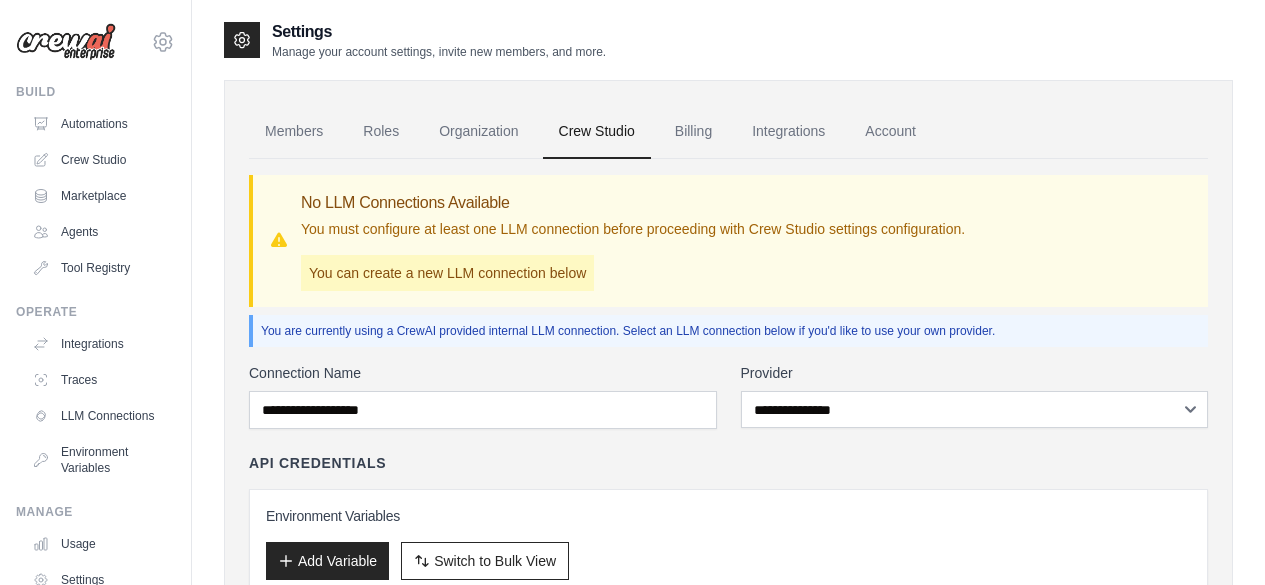 scroll, scrollTop: 0, scrollLeft: 0, axis: both 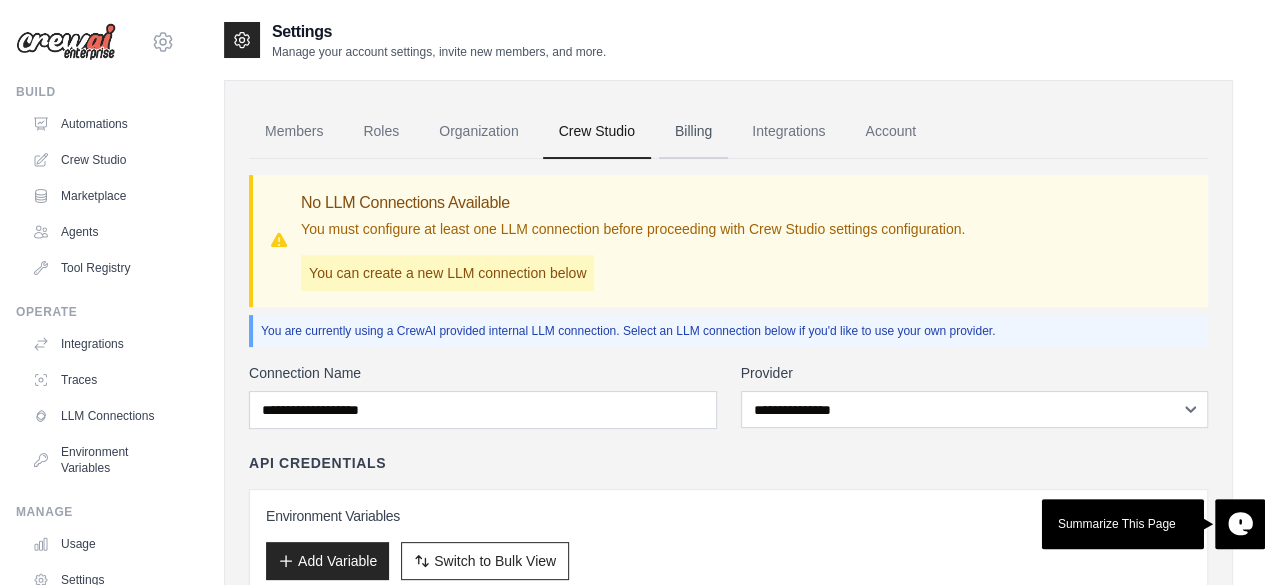 click on "Billing" at bounding box center (693, 132) 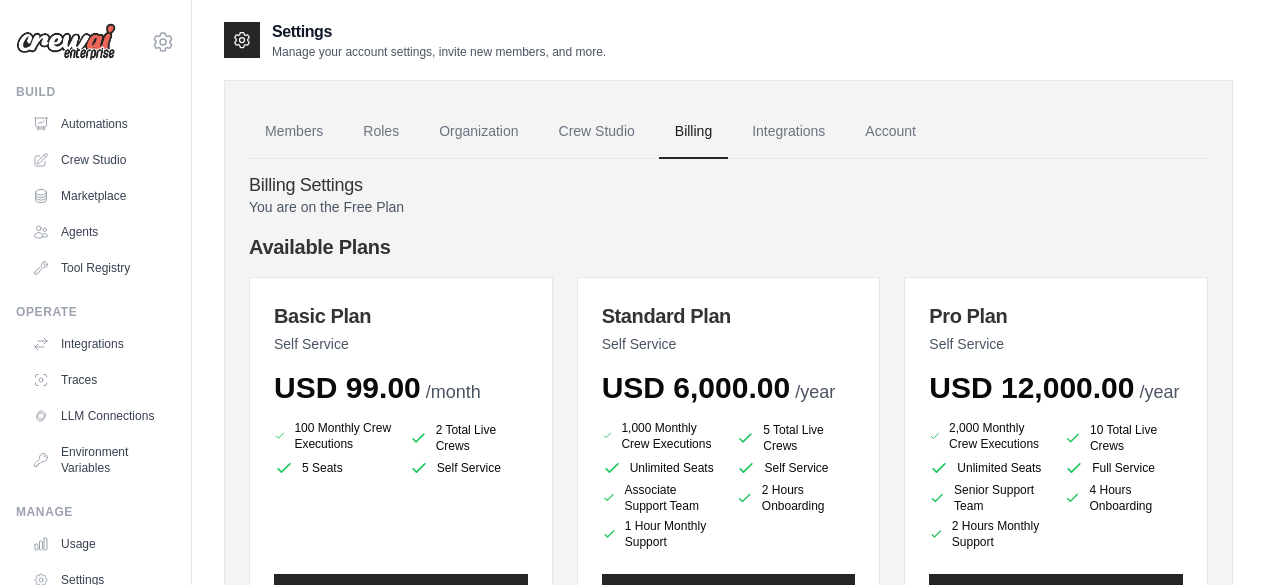 scroll, scrollTop: 0, scrollLeft: 0, axis: both 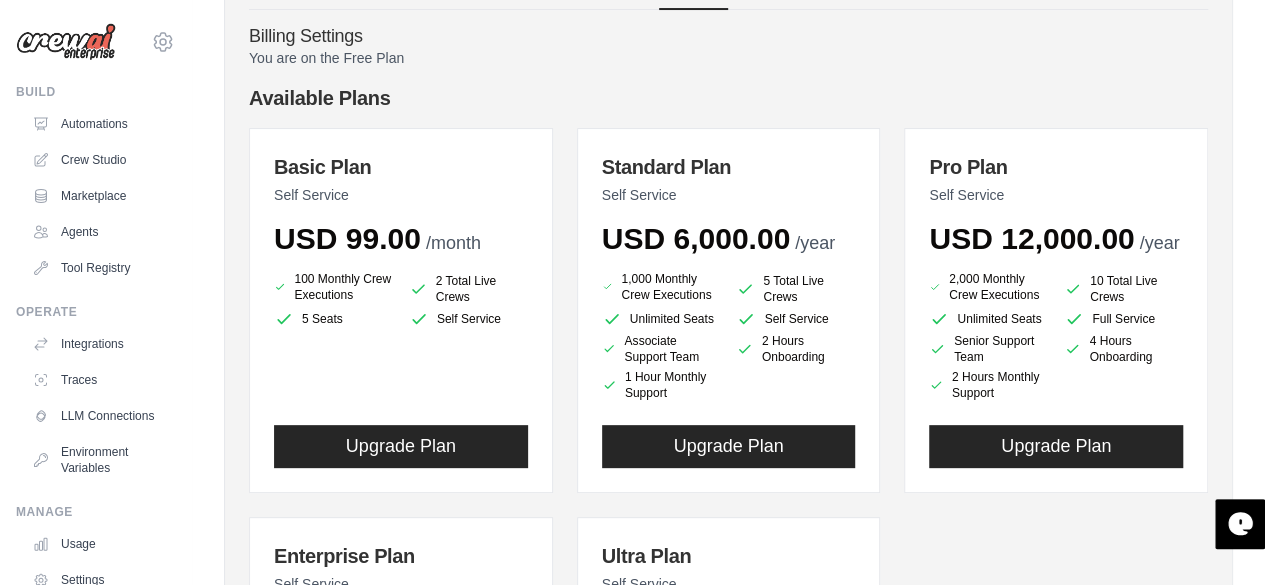 click on "USD 99.00
/month" at bounding box center [401, 239] 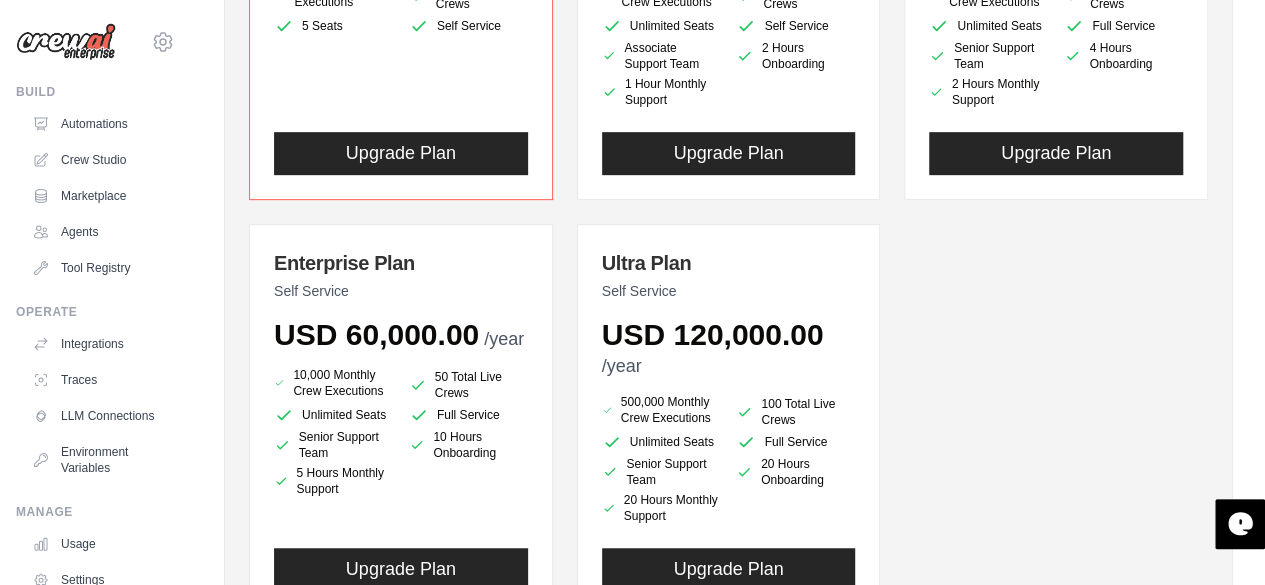 scroll, scrollTop: 32, scrollLeft: 0, axis: vertical 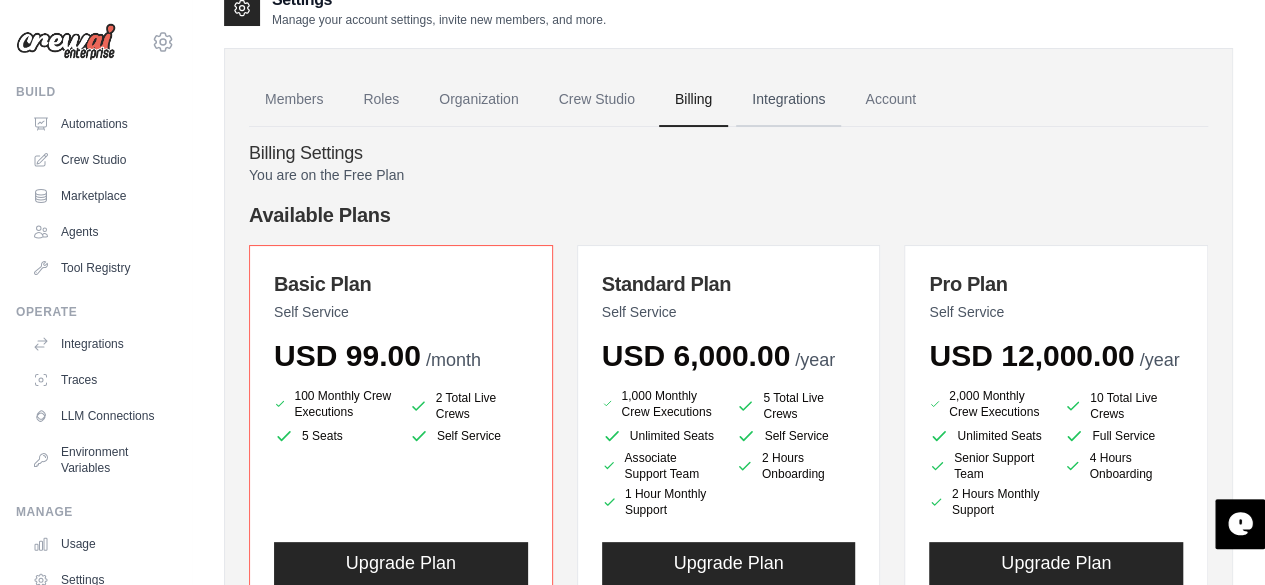 click on "Integrations" at bounding box center (788, 100) 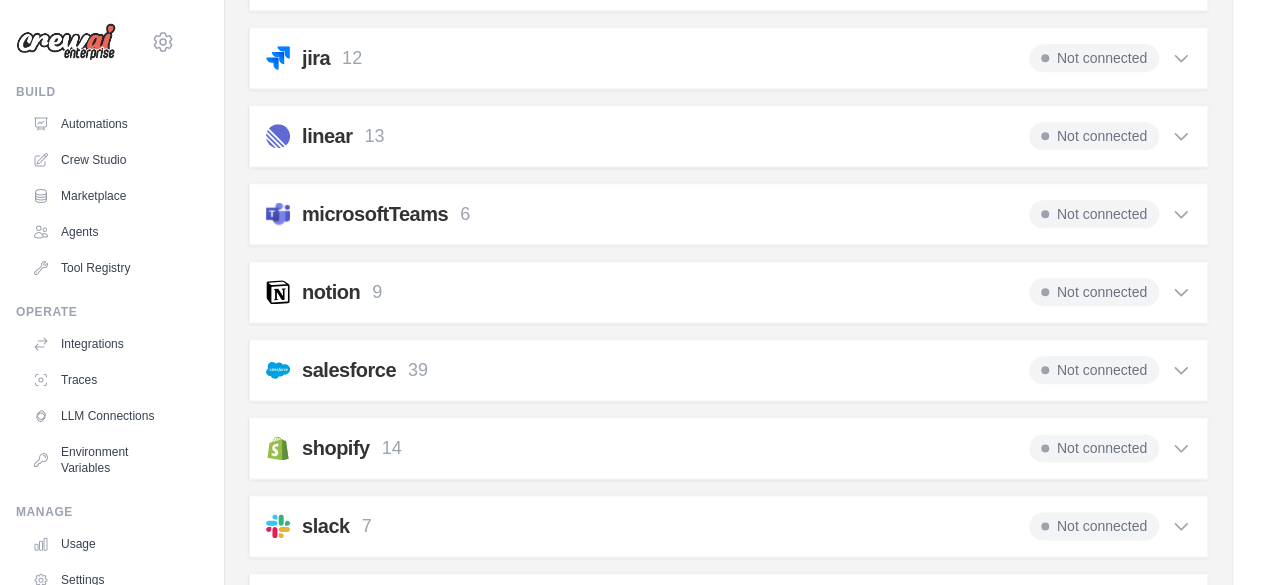 scroll, scrollTop: 1017, scrollLeft: 0, axis: vertical 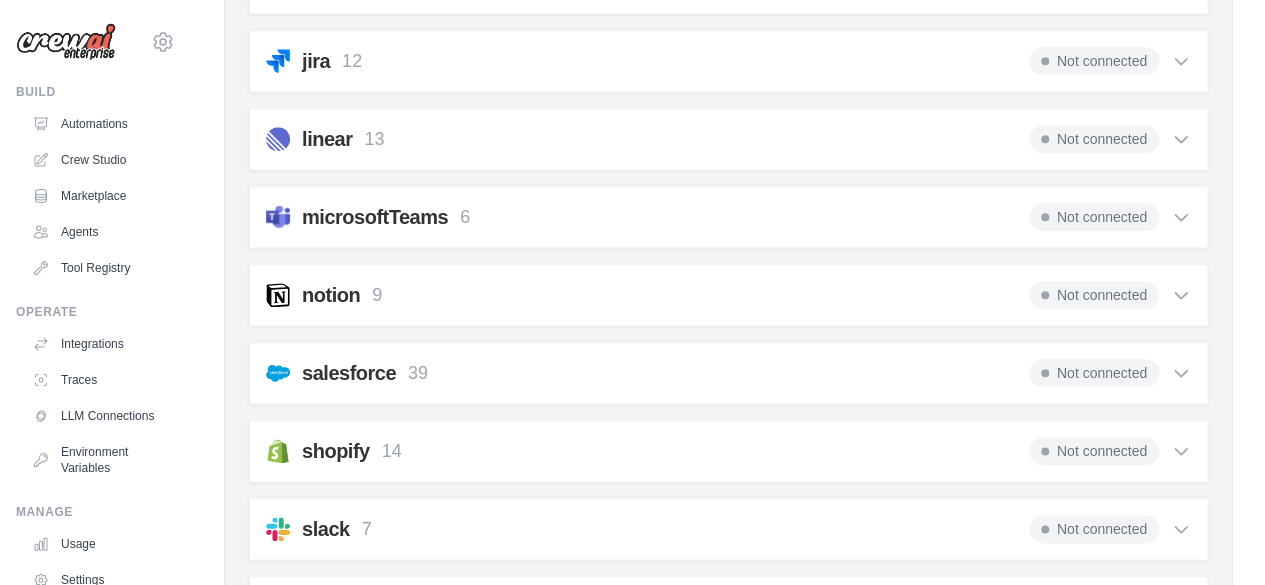 click on "notion
9
Not connected
Select all
Create a Page:
notion_create_page
Update a Page:
notion_update_page
9" at bounding box center (728, 295) 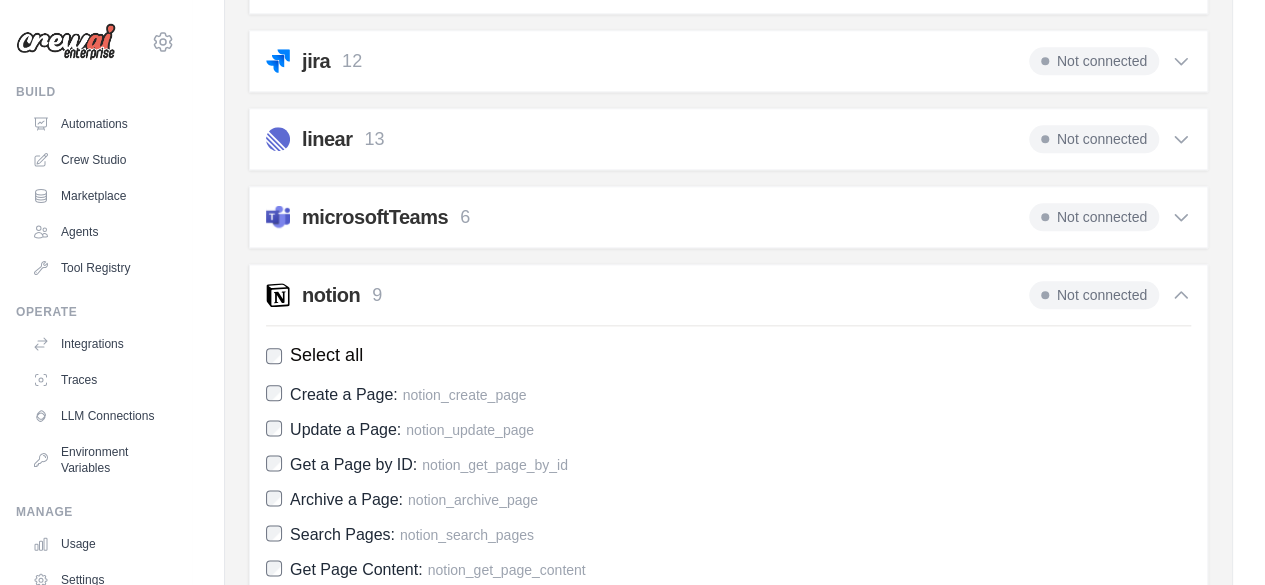 click 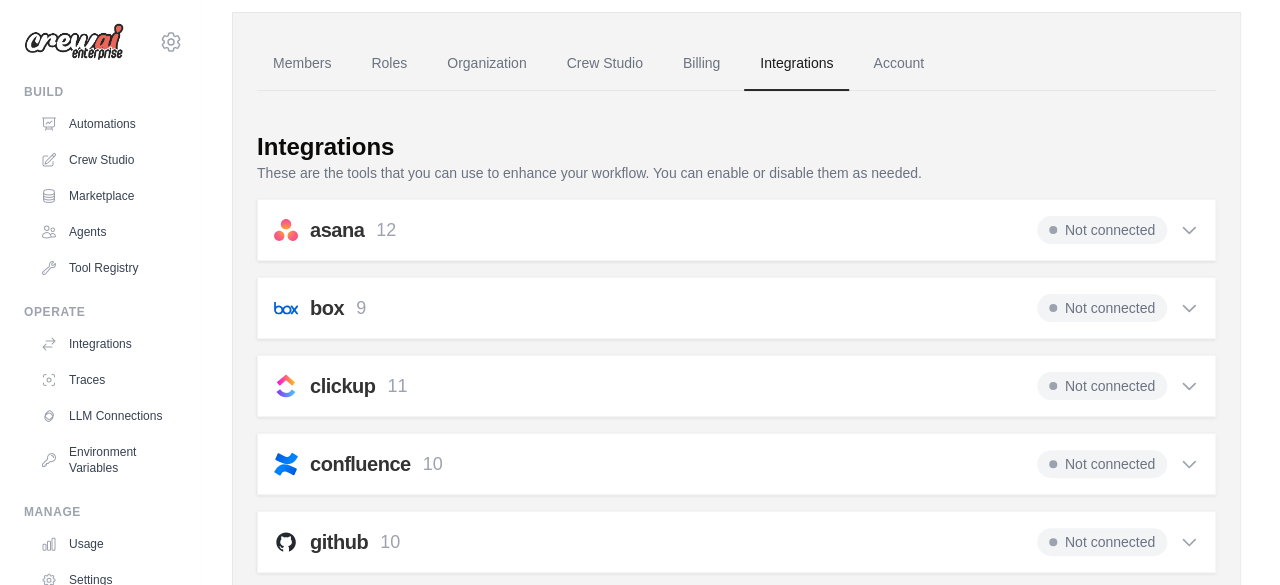 scroll, scrollTop: 0, scrollLeft: 0, axis: both 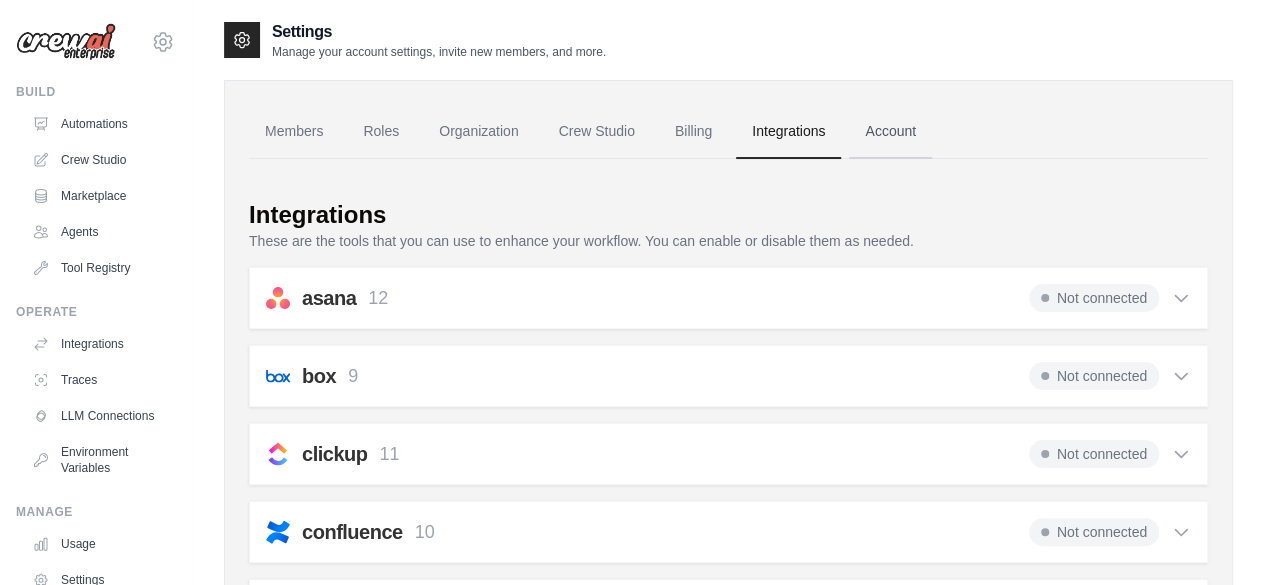 click on "Account" at bounding box center [890, 132] 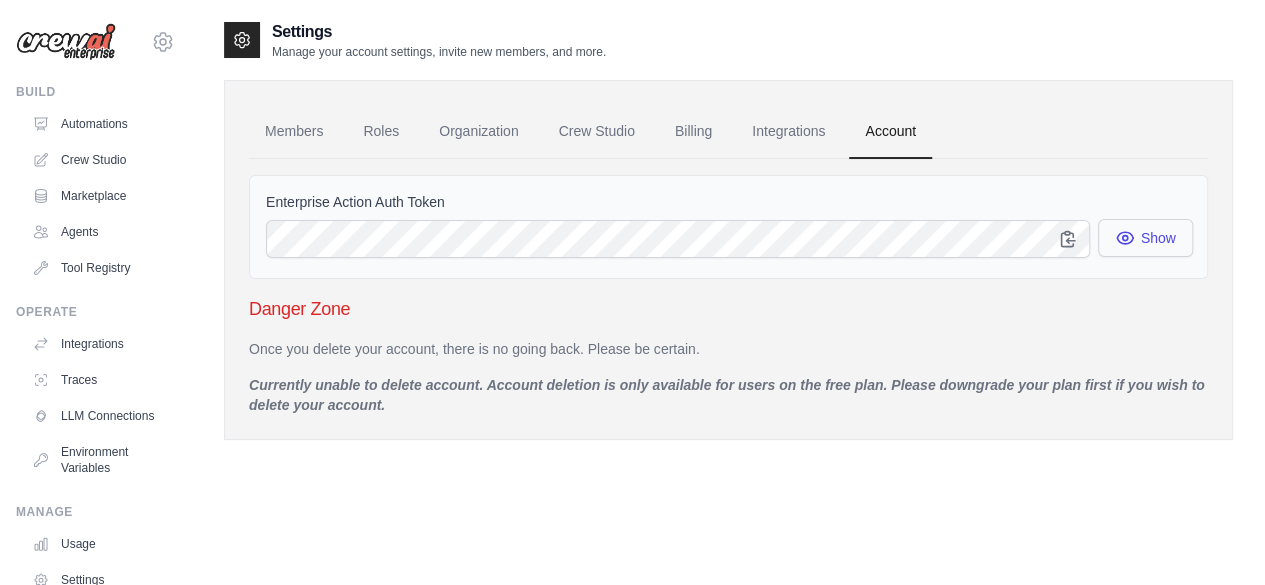 click 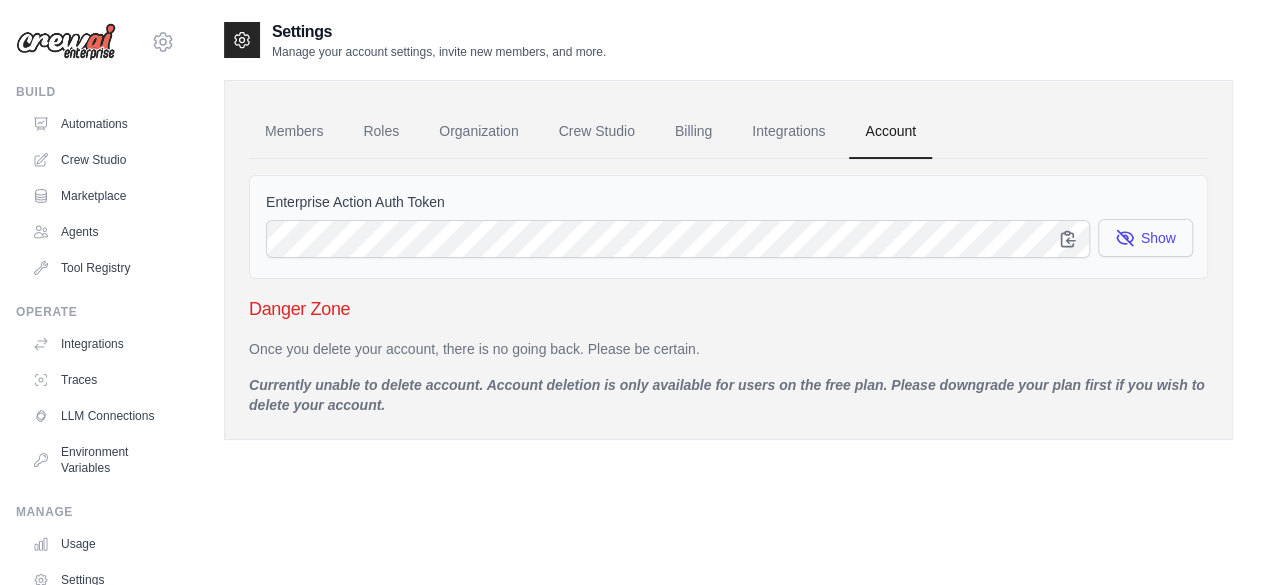 click 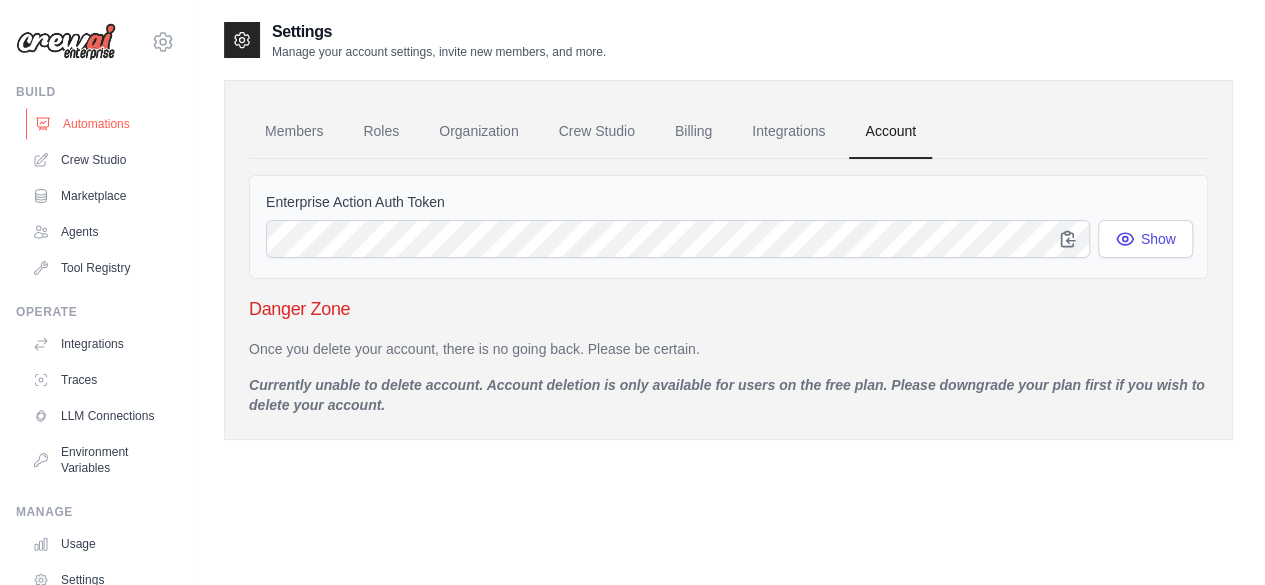 click on "Automations" at bounding box center [101, 124] 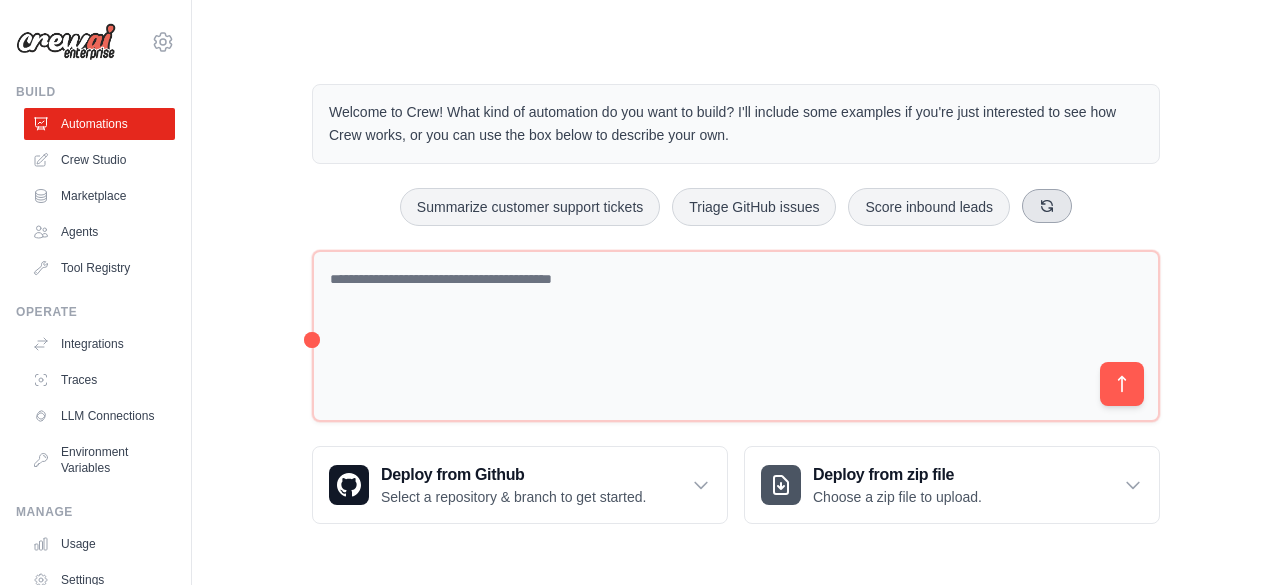 click at bounding box center (1047, 206) 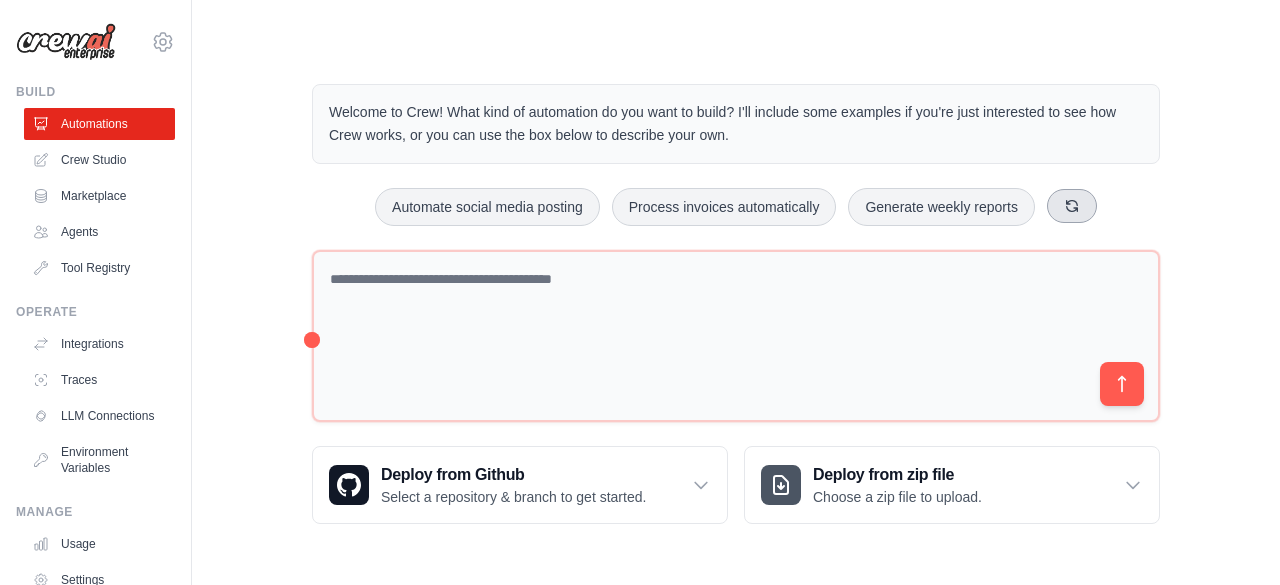 click 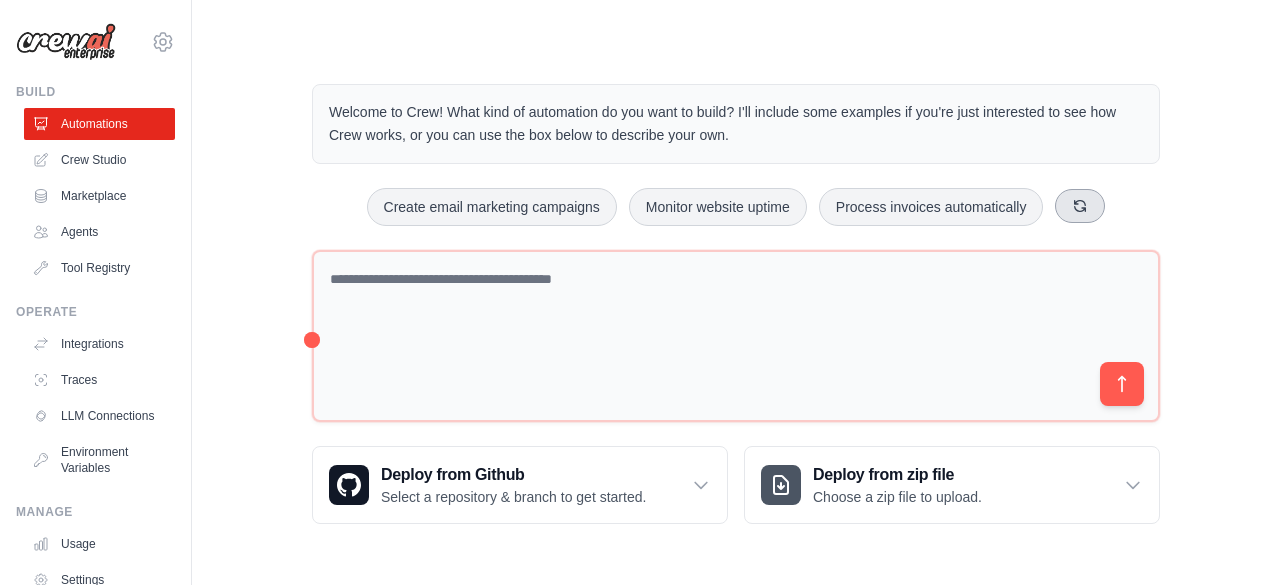 click at bounding box center [1080, 206] 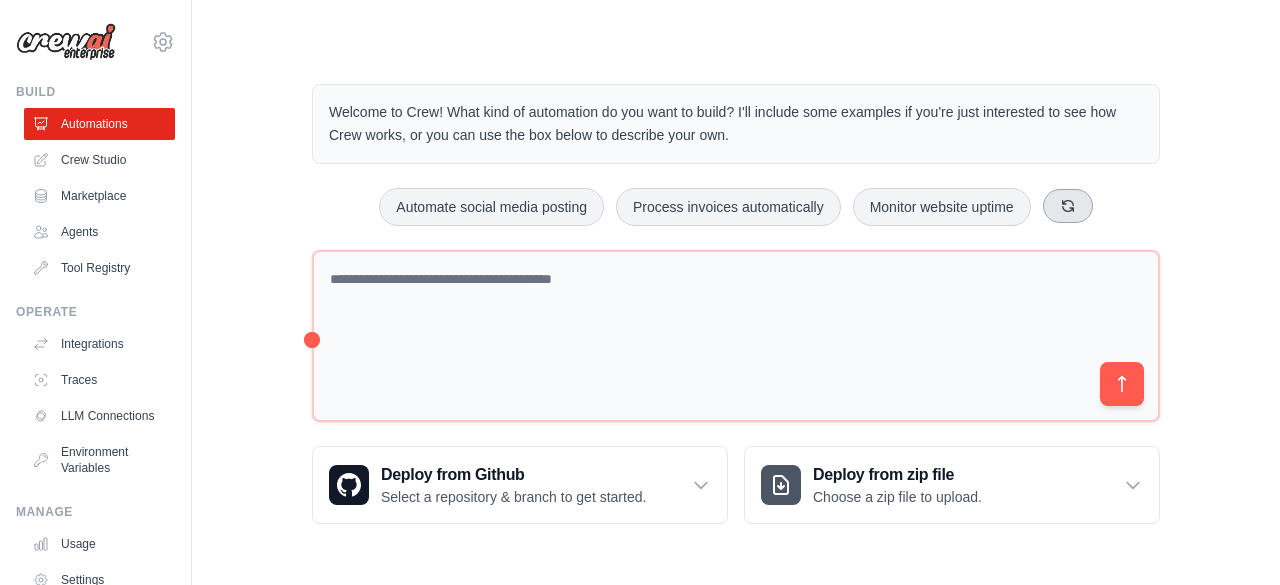 click 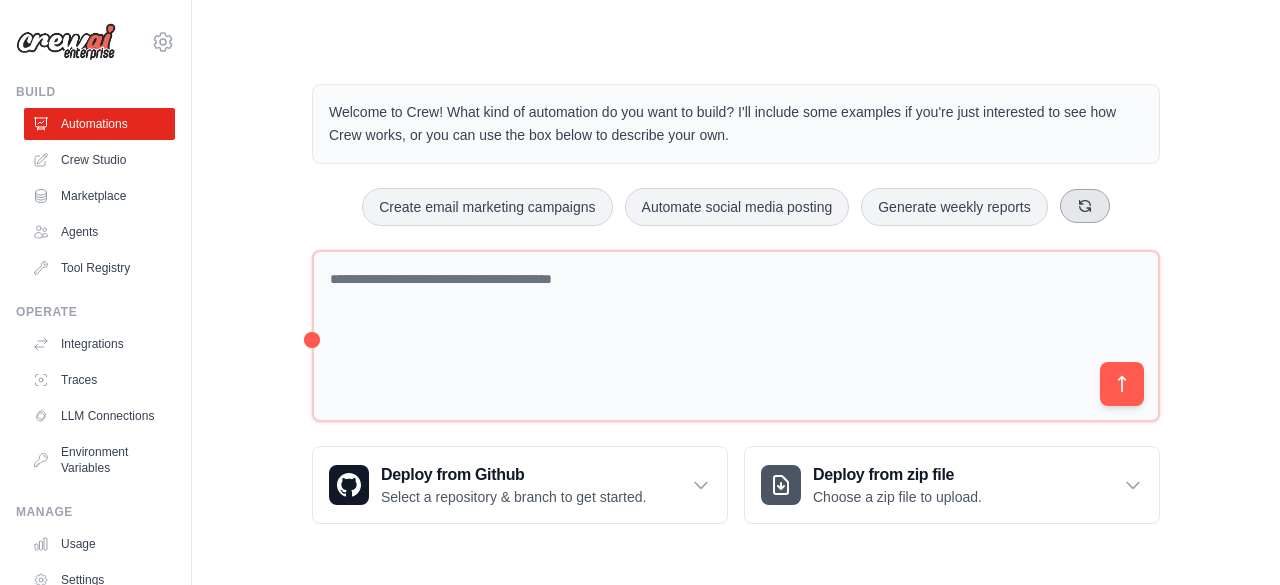 click at bounding box center [1085, 206] 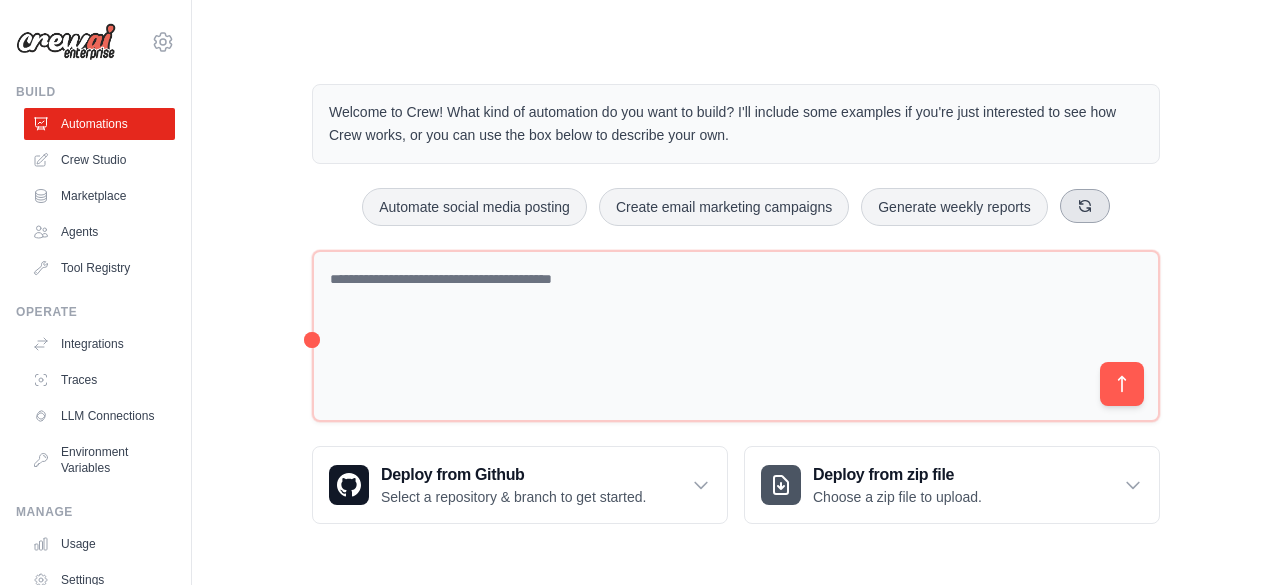 click at bounding box center (1085, 206) 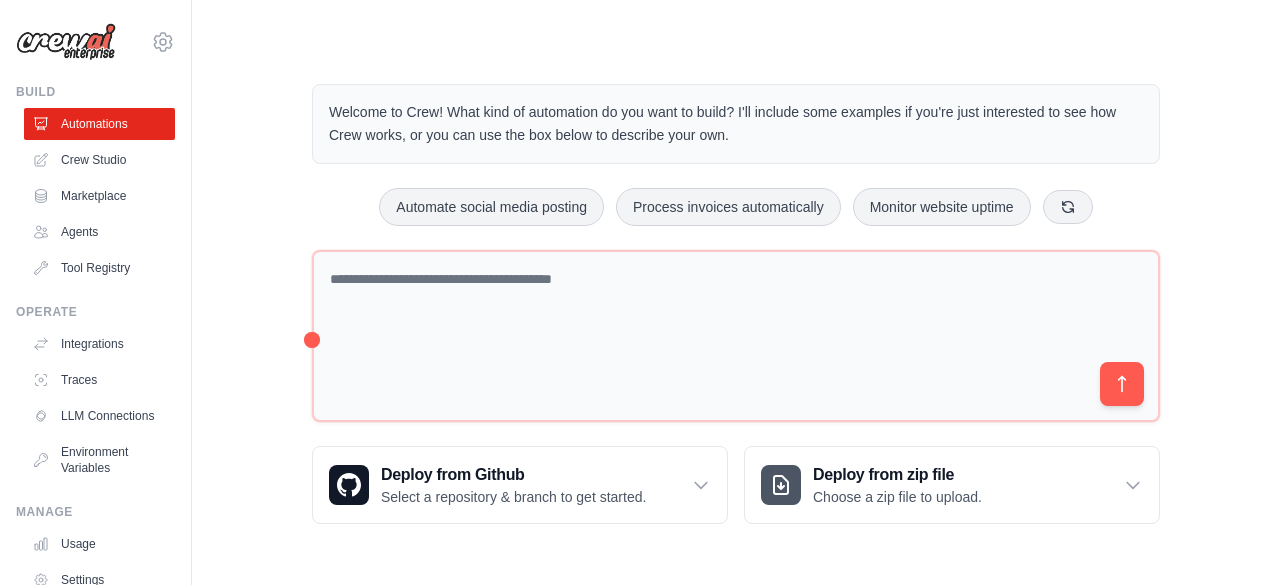 click on "Describe the automation you want to build, or select an example option to build." at bounding box center (1053, 506) 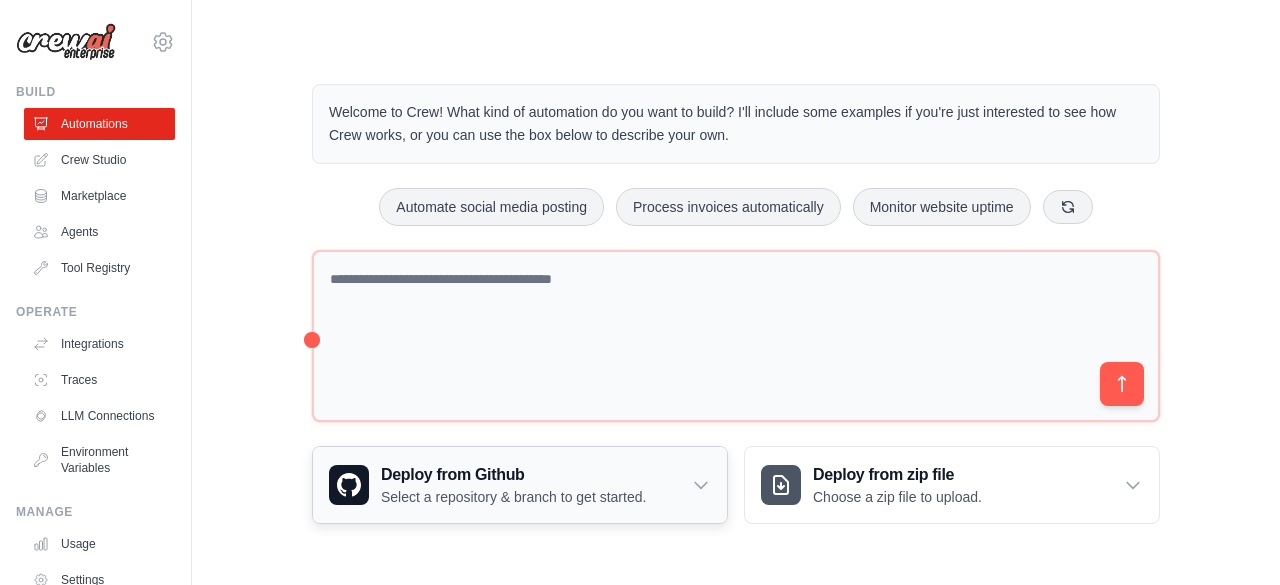 click on "Deploy from Github
Select a repository & branch to get started." at bounding box center [520, 485] 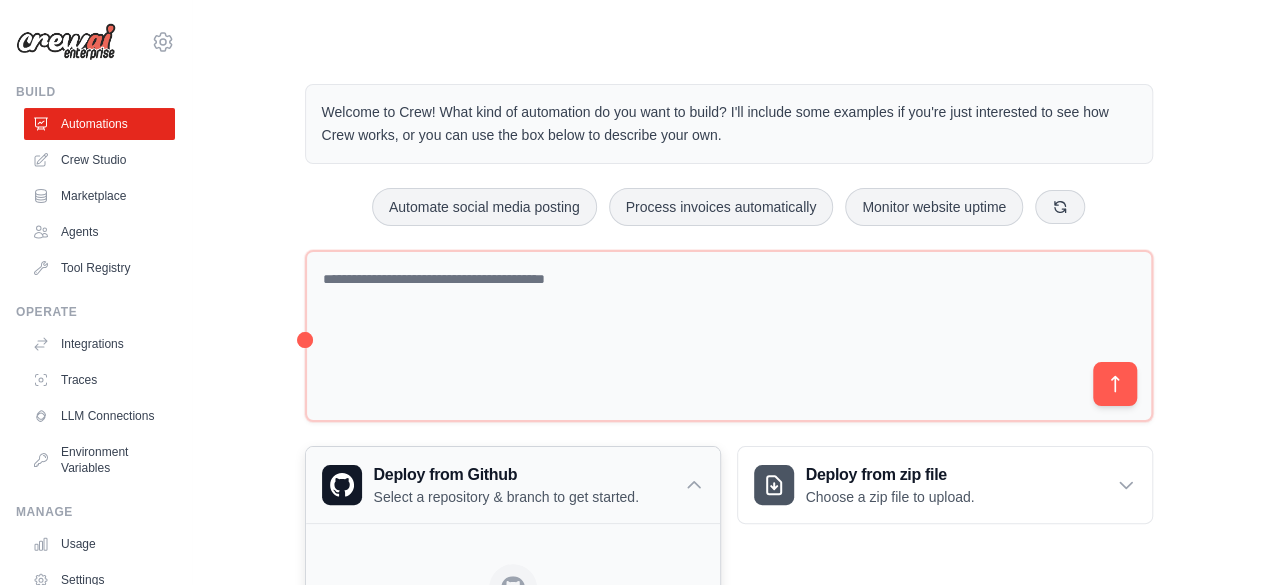 click on "Deploy from Github
Select a repository & branch to get started." at bounding box center [513, 485] 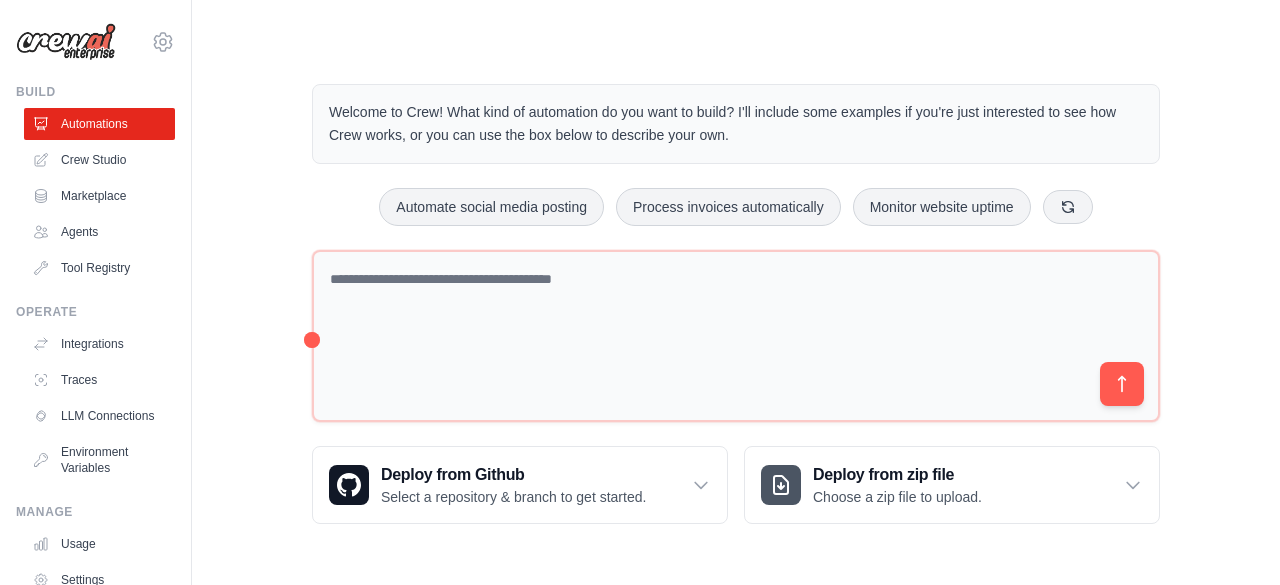 click on "Create an automation" at bounding box center (1053, 464) 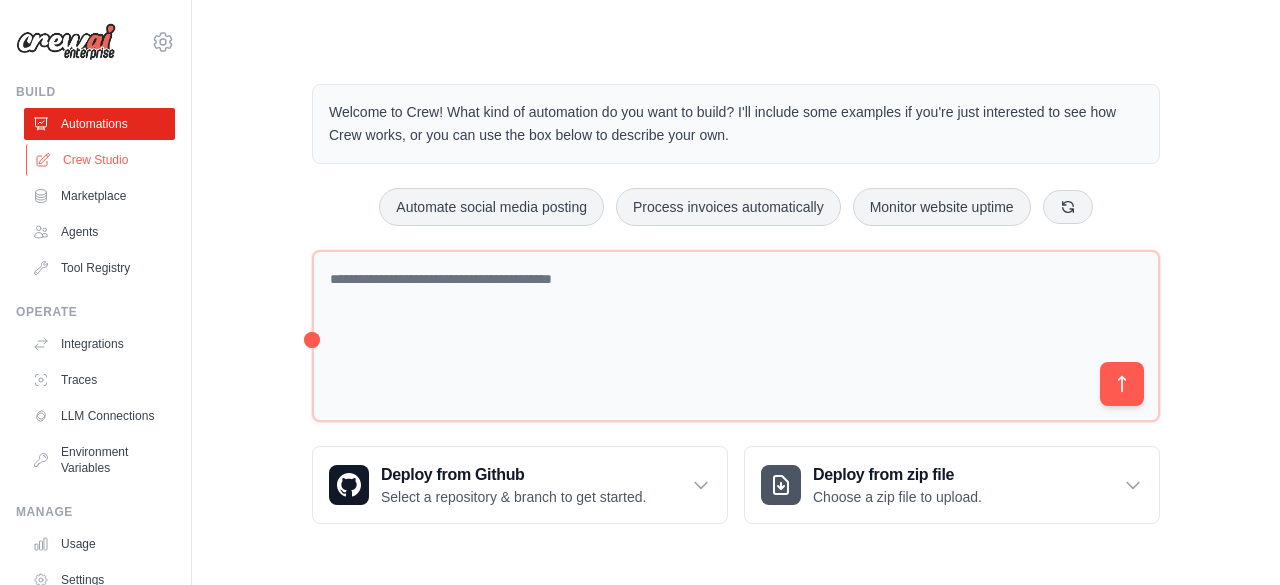 click on "Crew Studio" at bounding box center (101, 160) 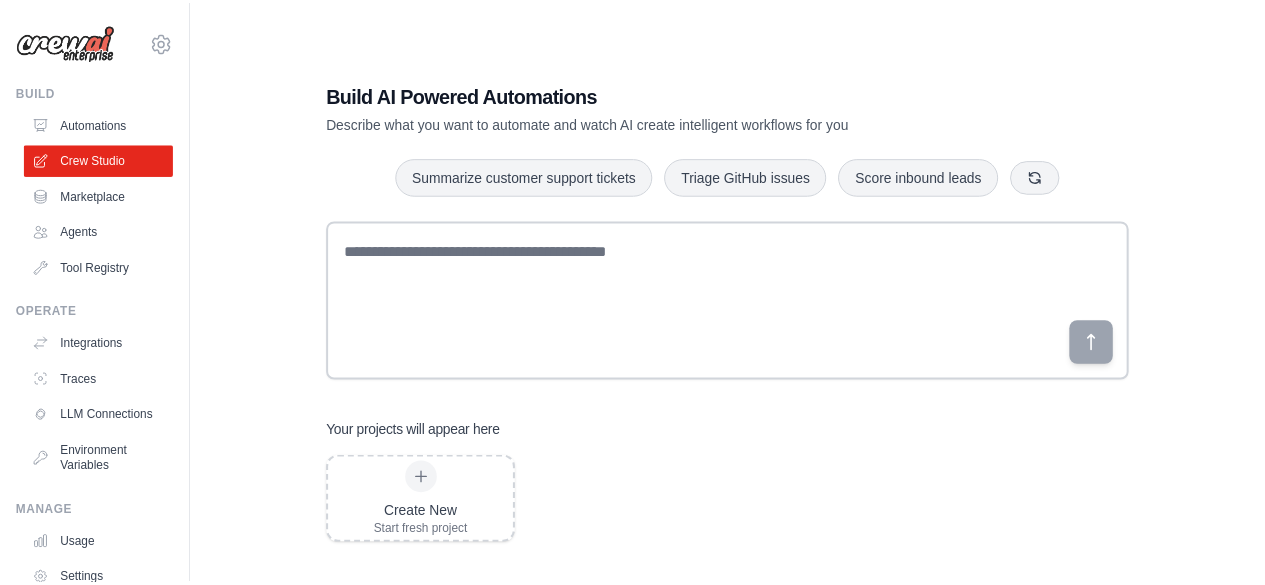 scroll, scrollTop: 0, scrollLeft: 0, axis: both 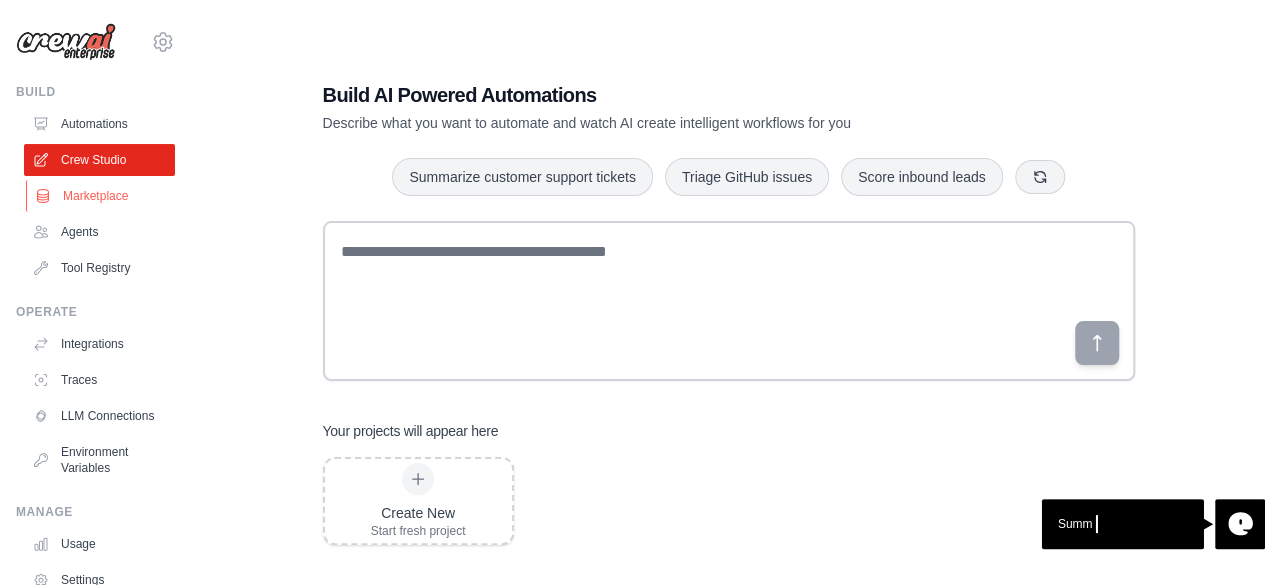 click on "Marketplace" at bounding box center (101, 196) 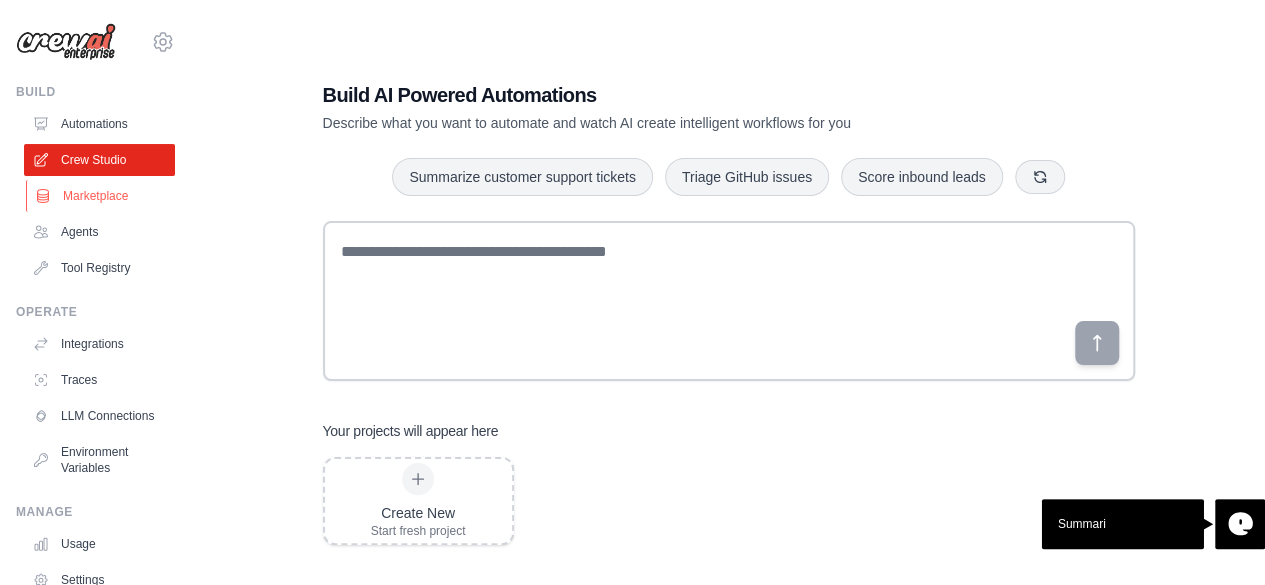 scroll, scrollTop: 0, scrollLeft: 0, axis: both 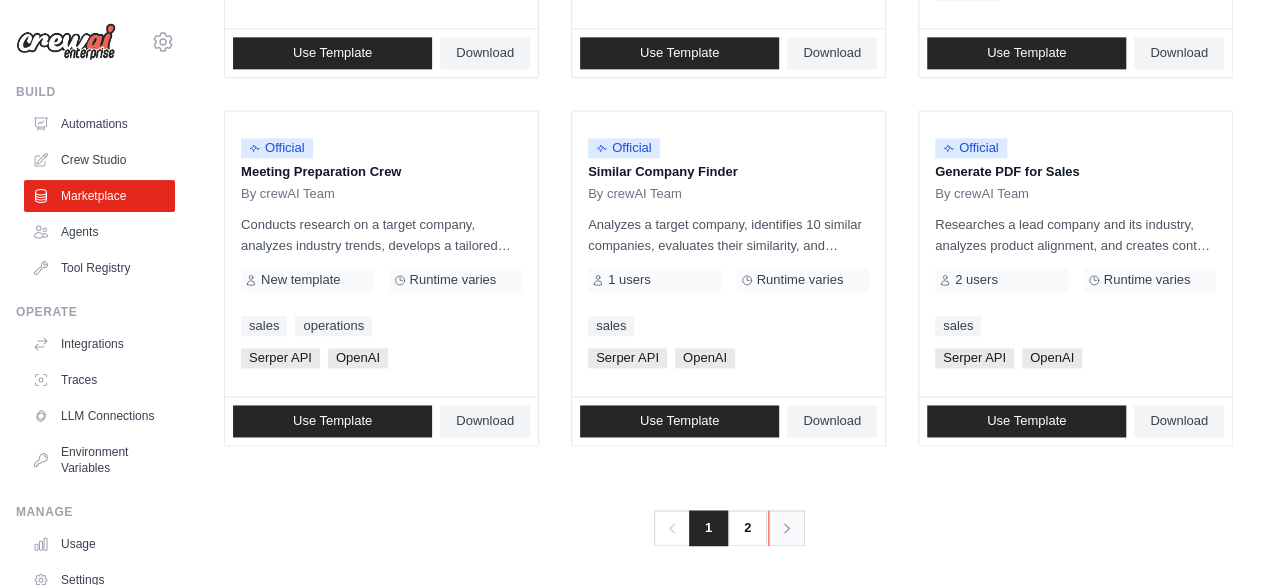 click on "Next" at bounding box center [786, 528] 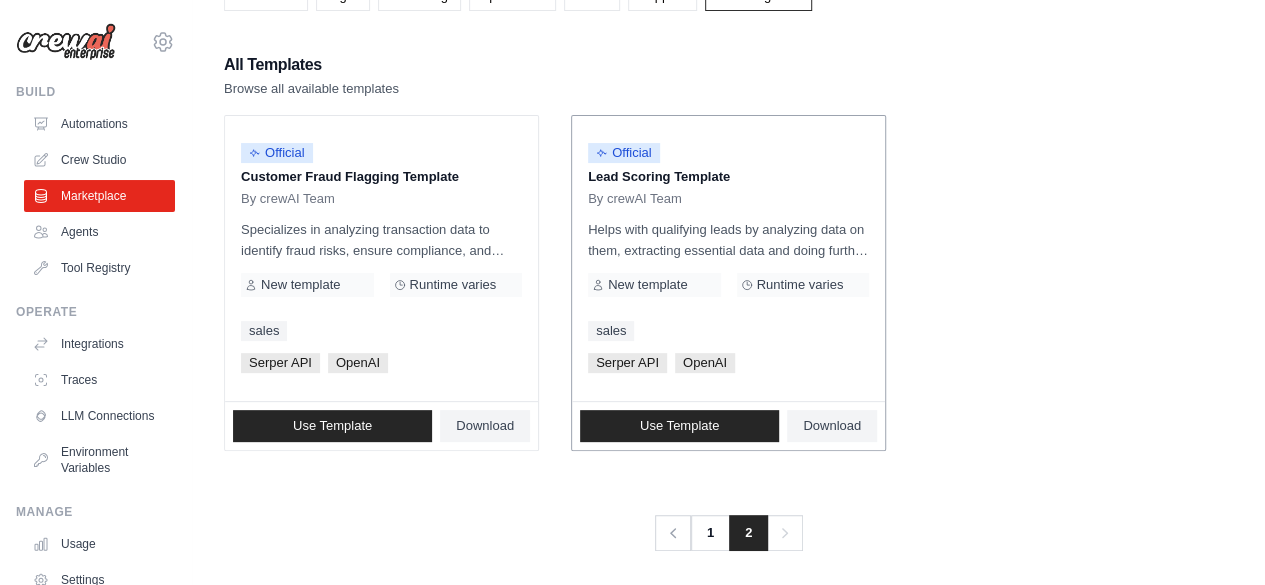 scroll, scrollTop: 162, scrollLeft: 0, axis: vertical 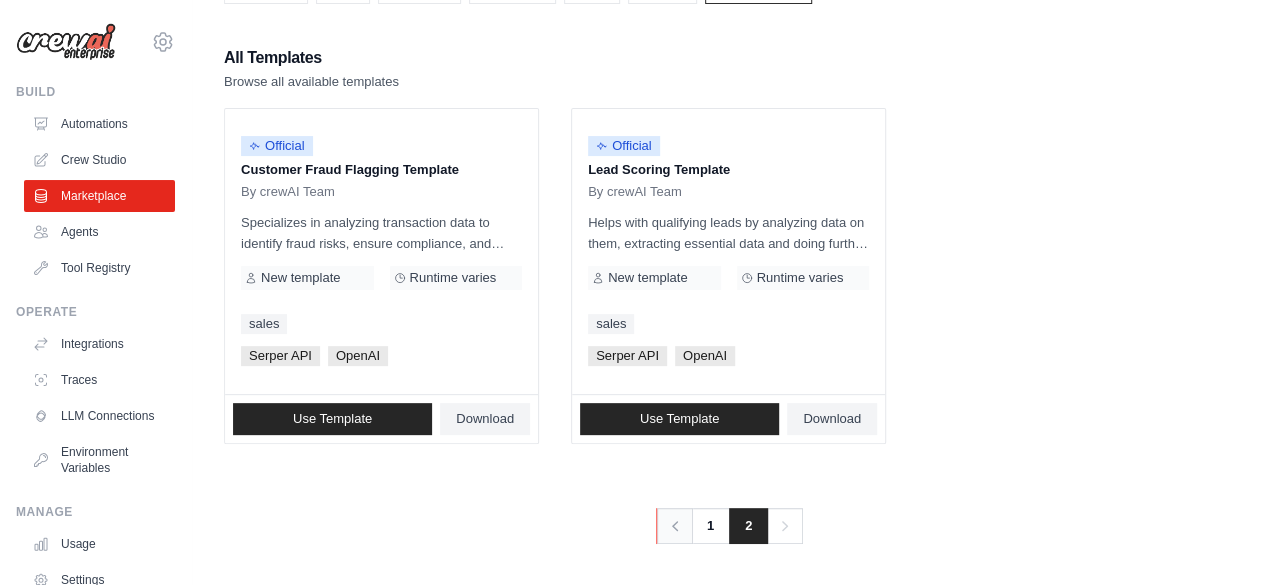 click 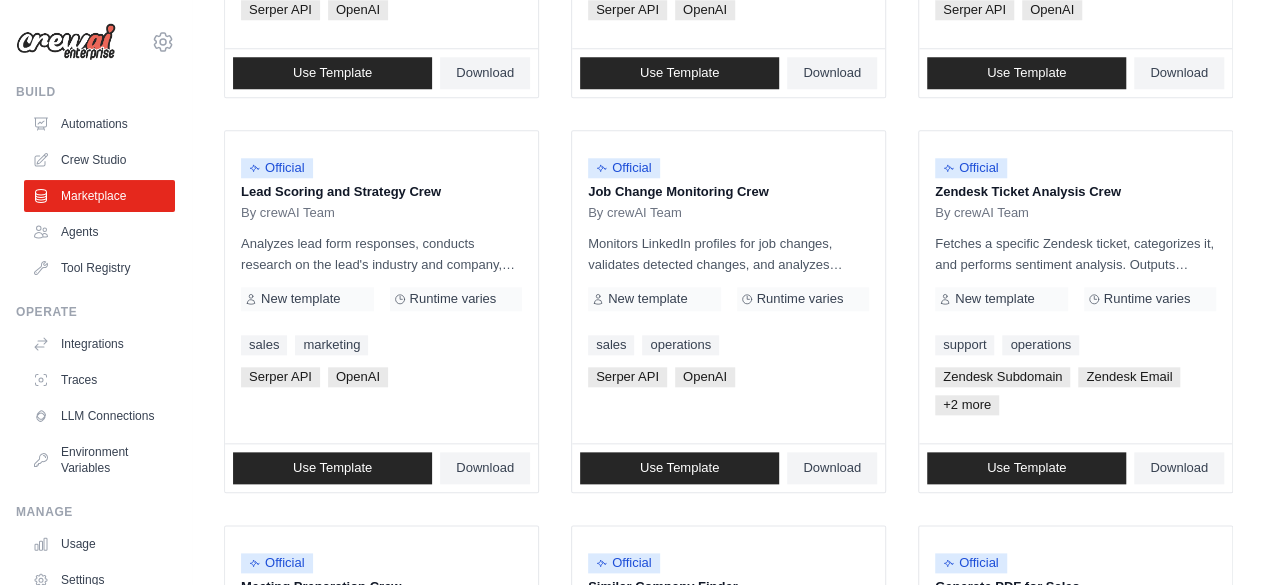 scroll, scrollTop: 909, scrollLeft: 0, axis: vertical 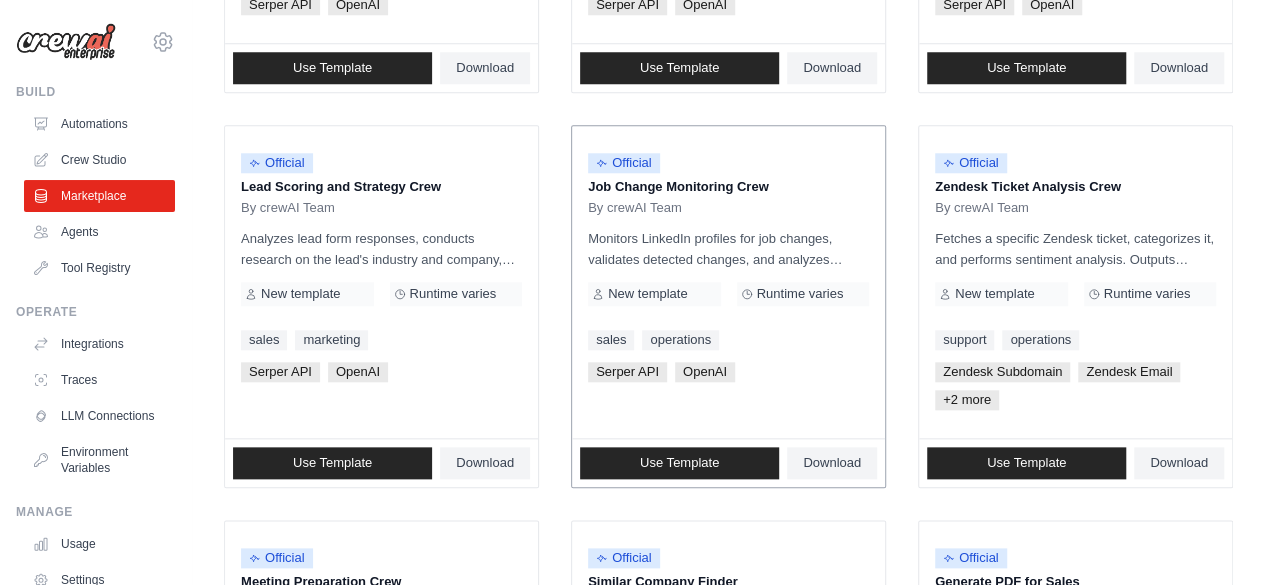 click on "Runtime varies" at bounding box center (800, 294) 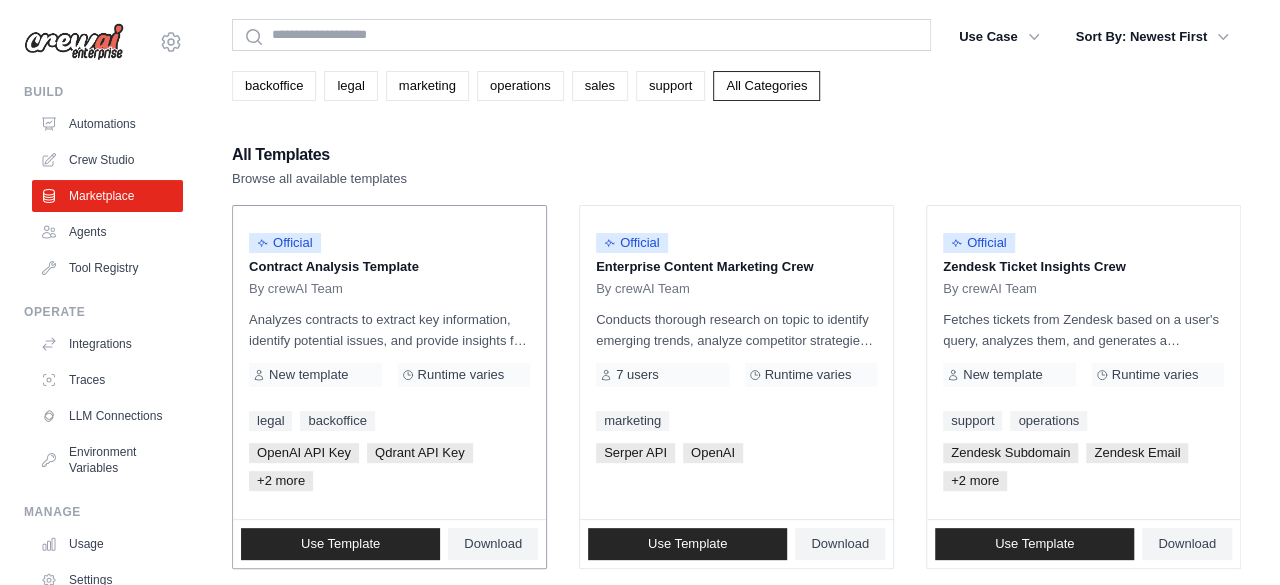 scroll, scrollTop: 0, scrollLeft: 0, axis: both 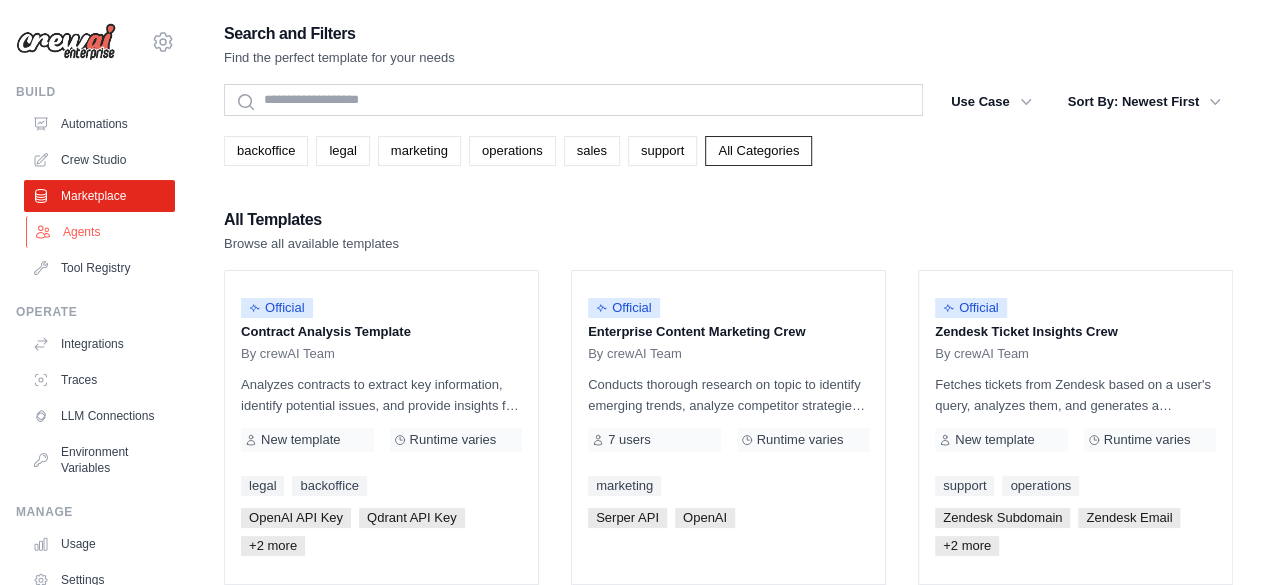 click on "Agents" at bounding box center [101, 232] 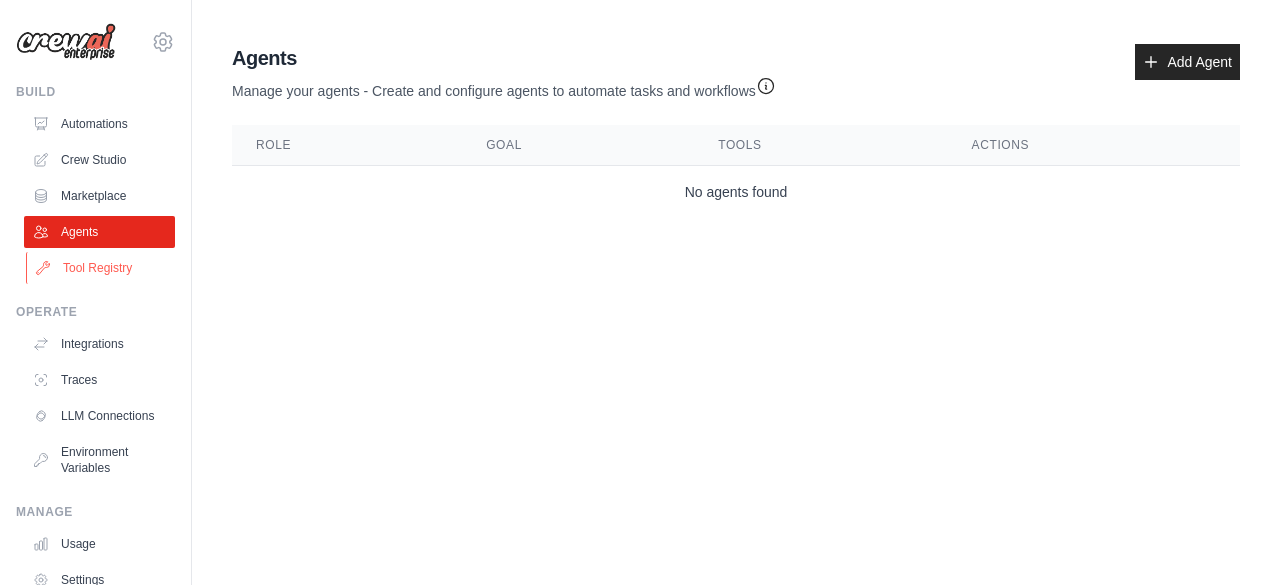 click on "Tool Registry" at bounding box center [101, 268] 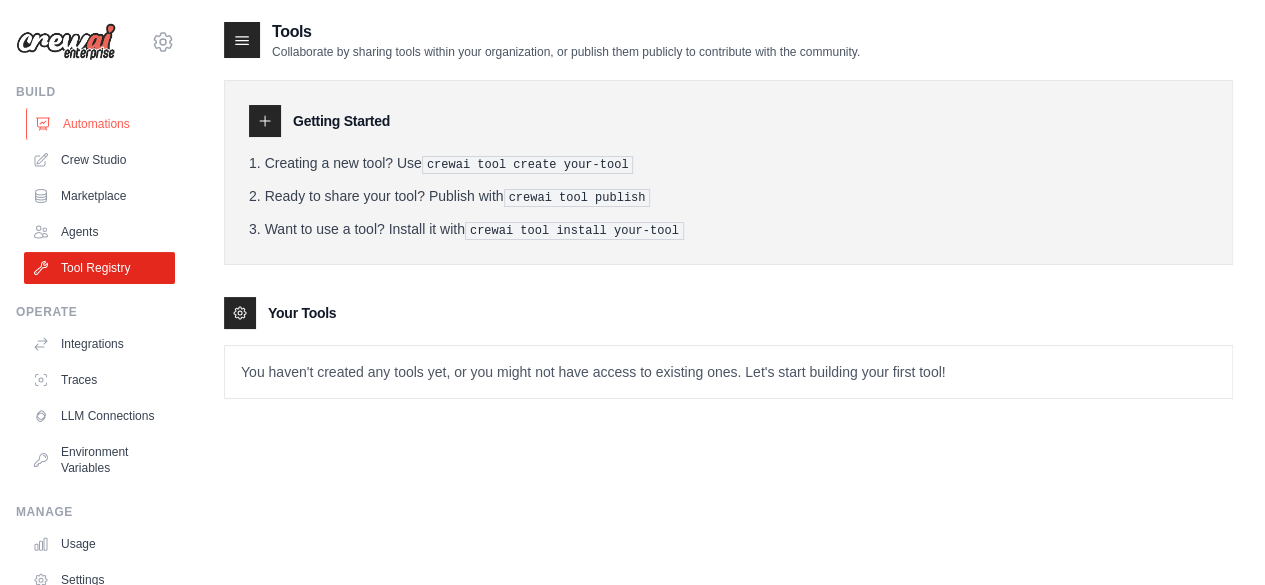 click on "Automations" at bounding box center (101, 124) 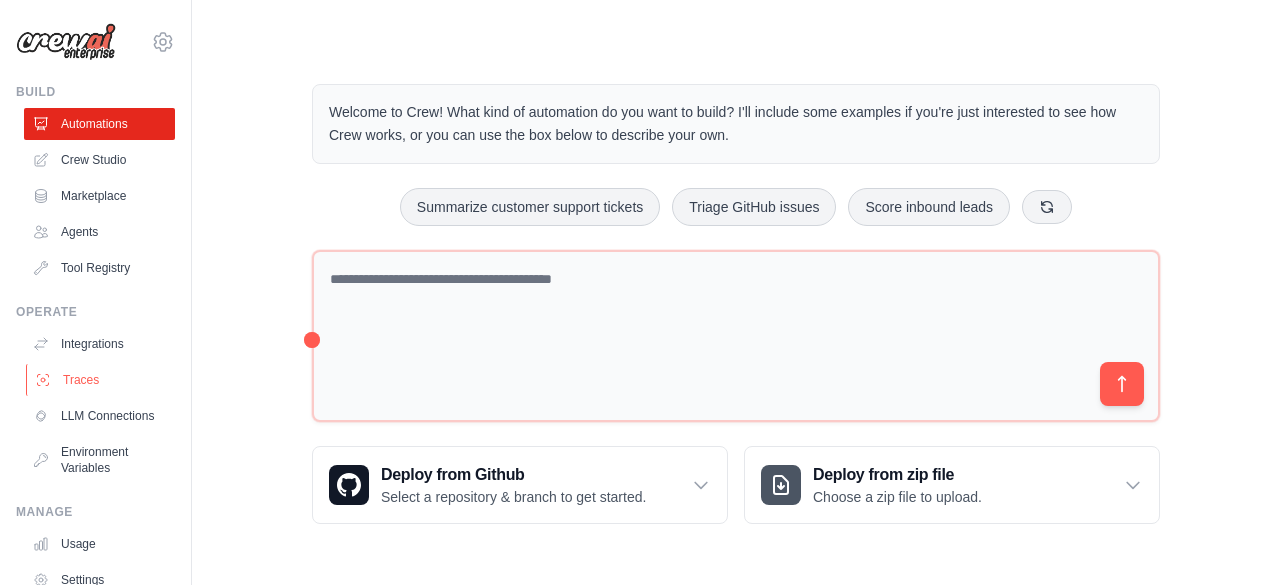 scroll, scrollTop: 132, scrollLeft: 0, axis: vertical 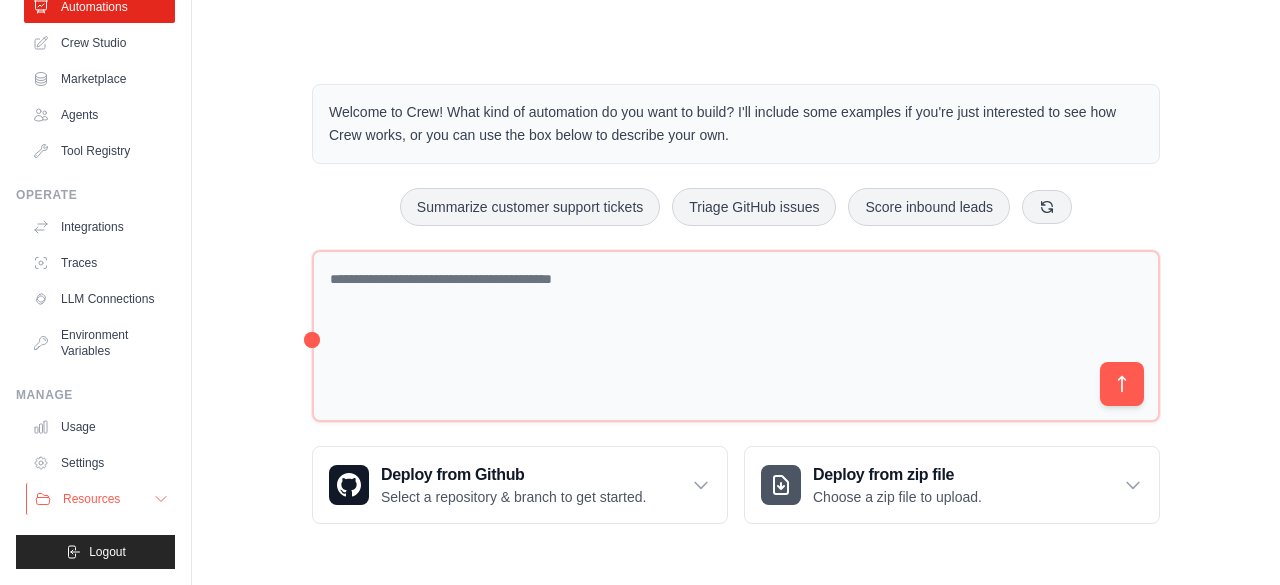 click on "Resources" at bounding box center [91, 499] 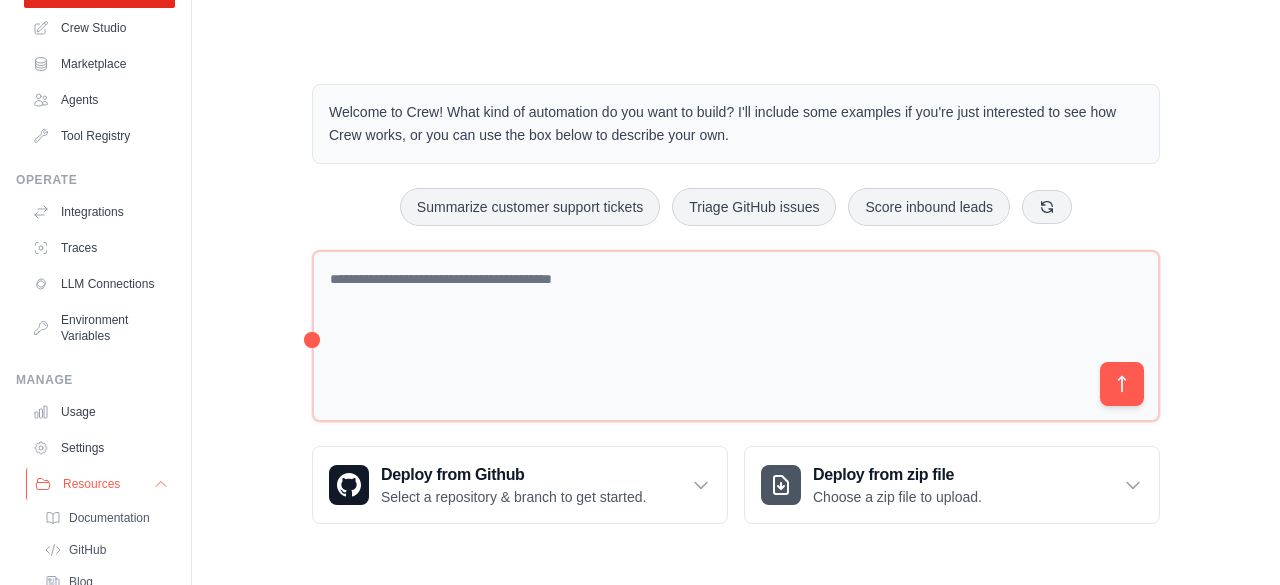 scroll, scrollTop: 260, scrollLeft: 0, axis: vertical 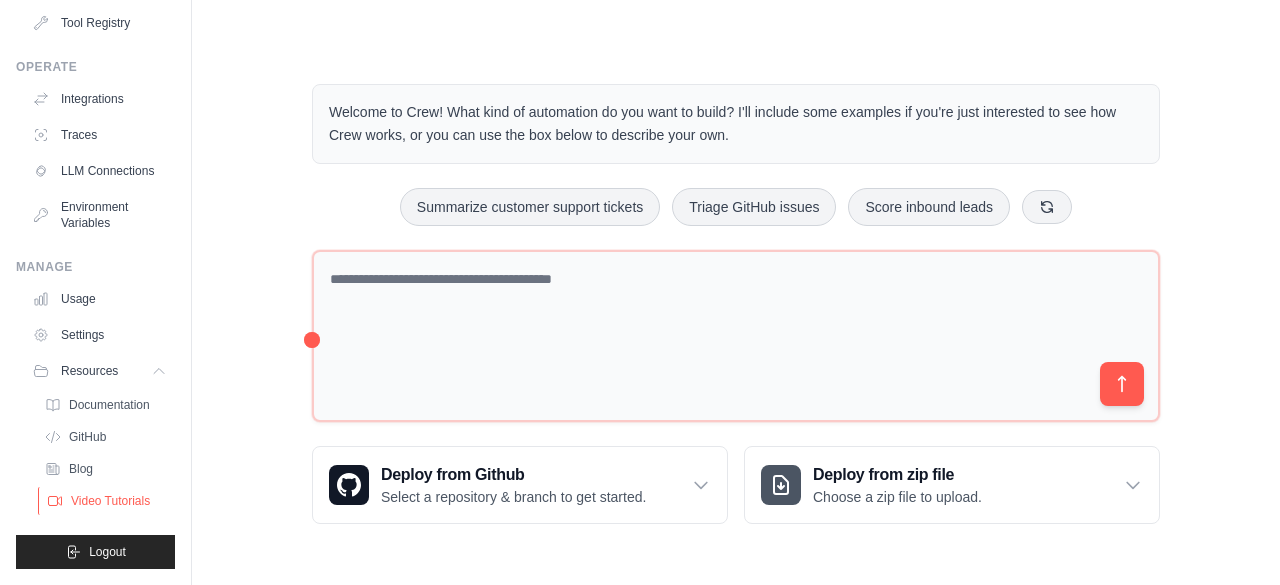 click on "Video Tutorials" at bounding box center [110, 501] 